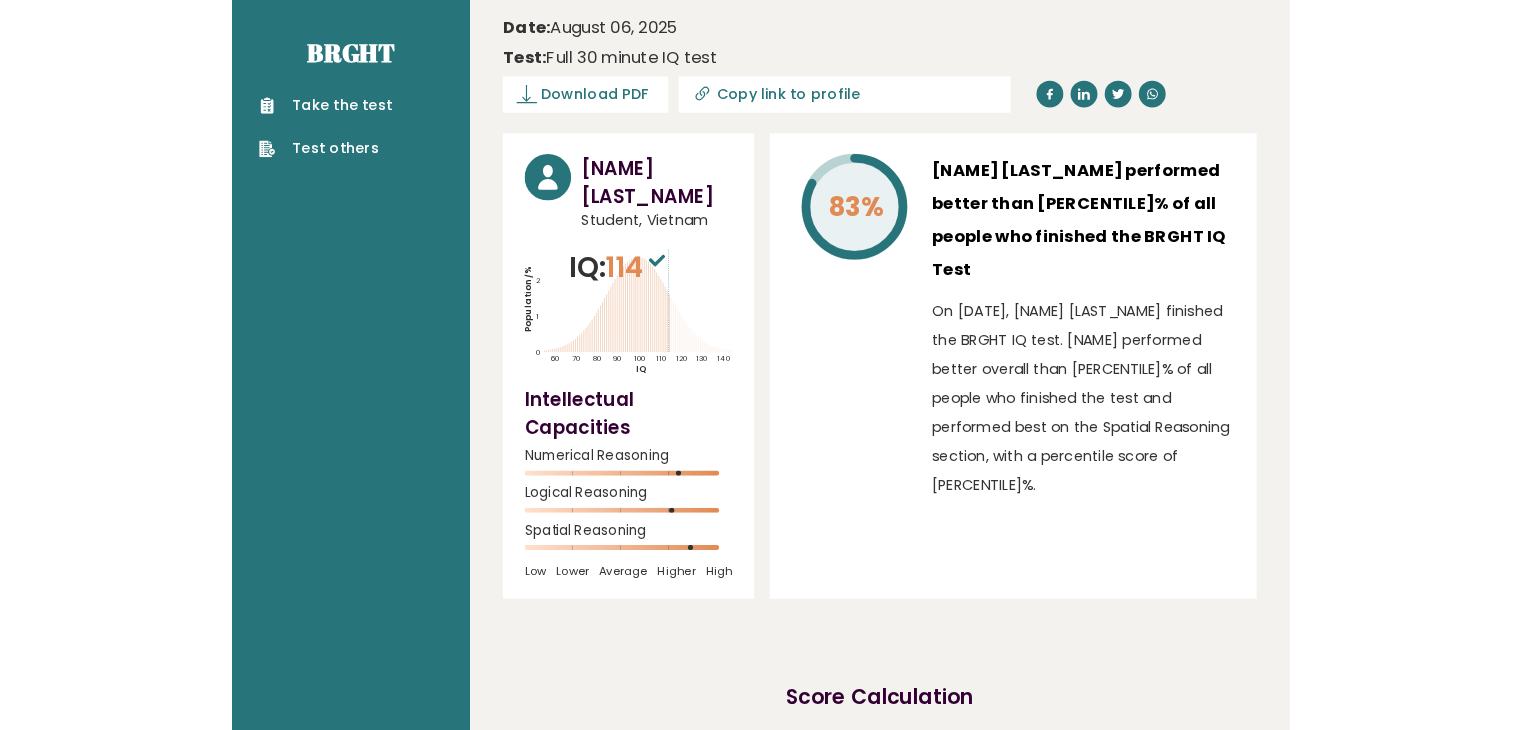 scroll, scrollTop: 0, scrollLeft: 0, axis: both 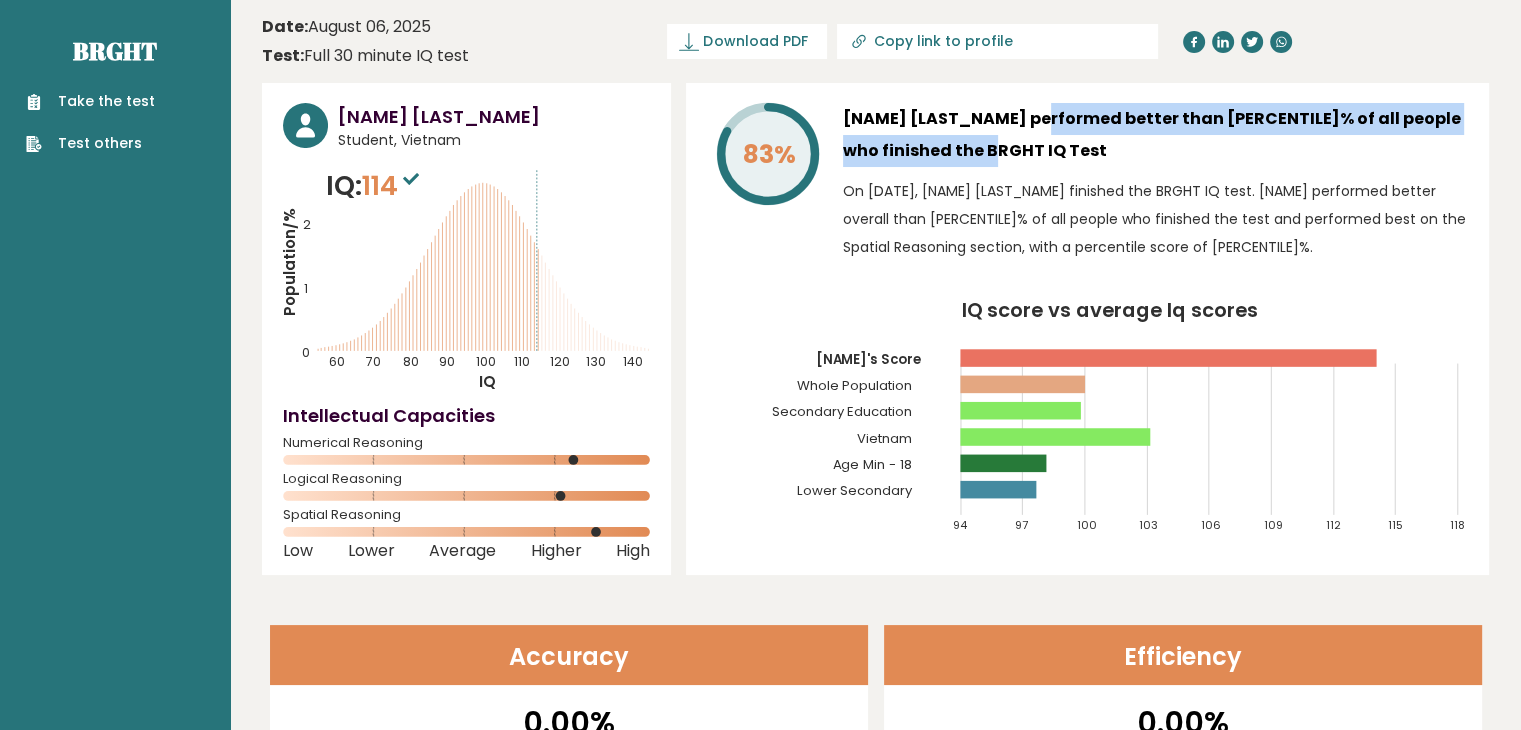 drag, startPoint x: 975, startPoint y: 128, endPoint x: 984, endPoint y: 161, distance: 34.20526 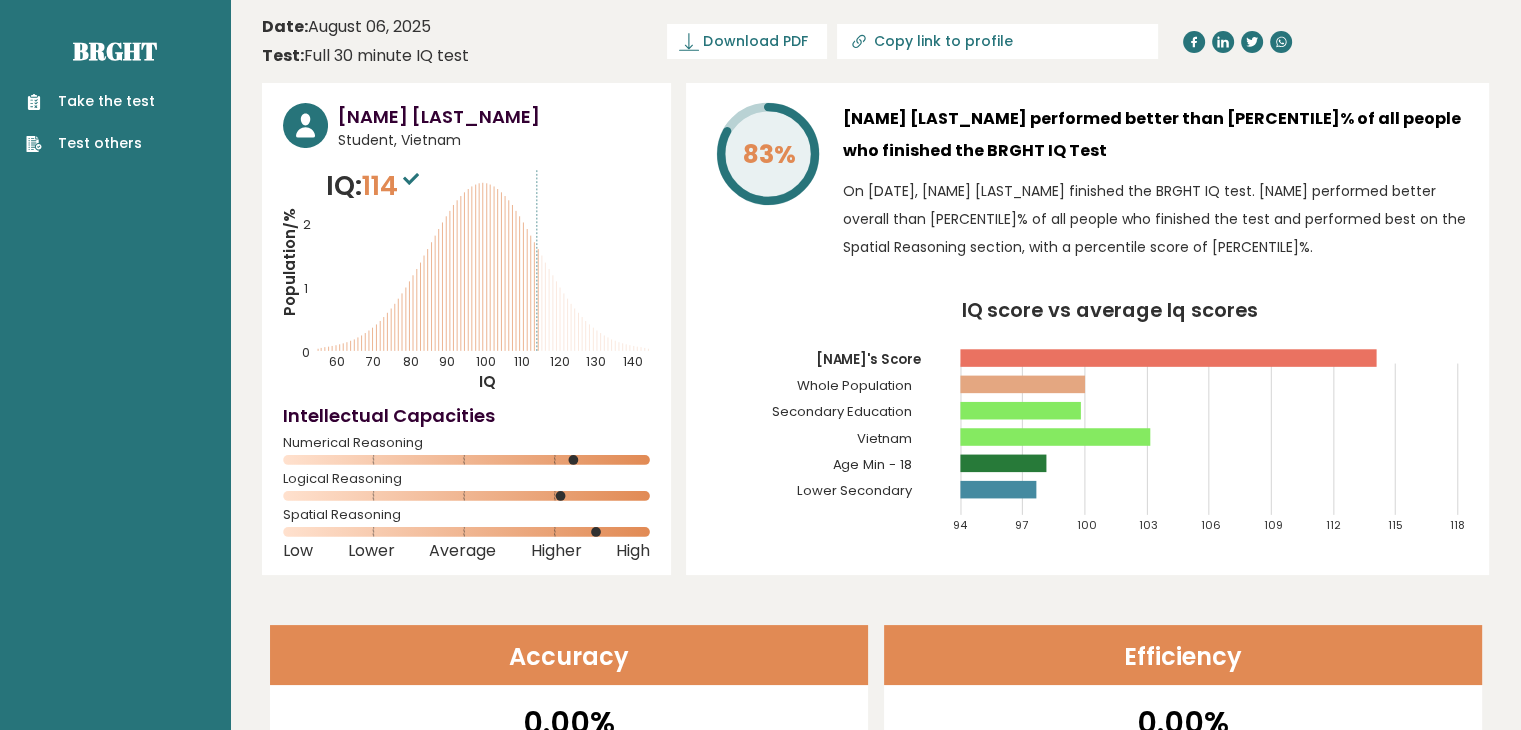 drag, startPoint x: 1148, startPoint y: 432, endPoint x: 1053, endPoint y: 430, distance: 95.02105 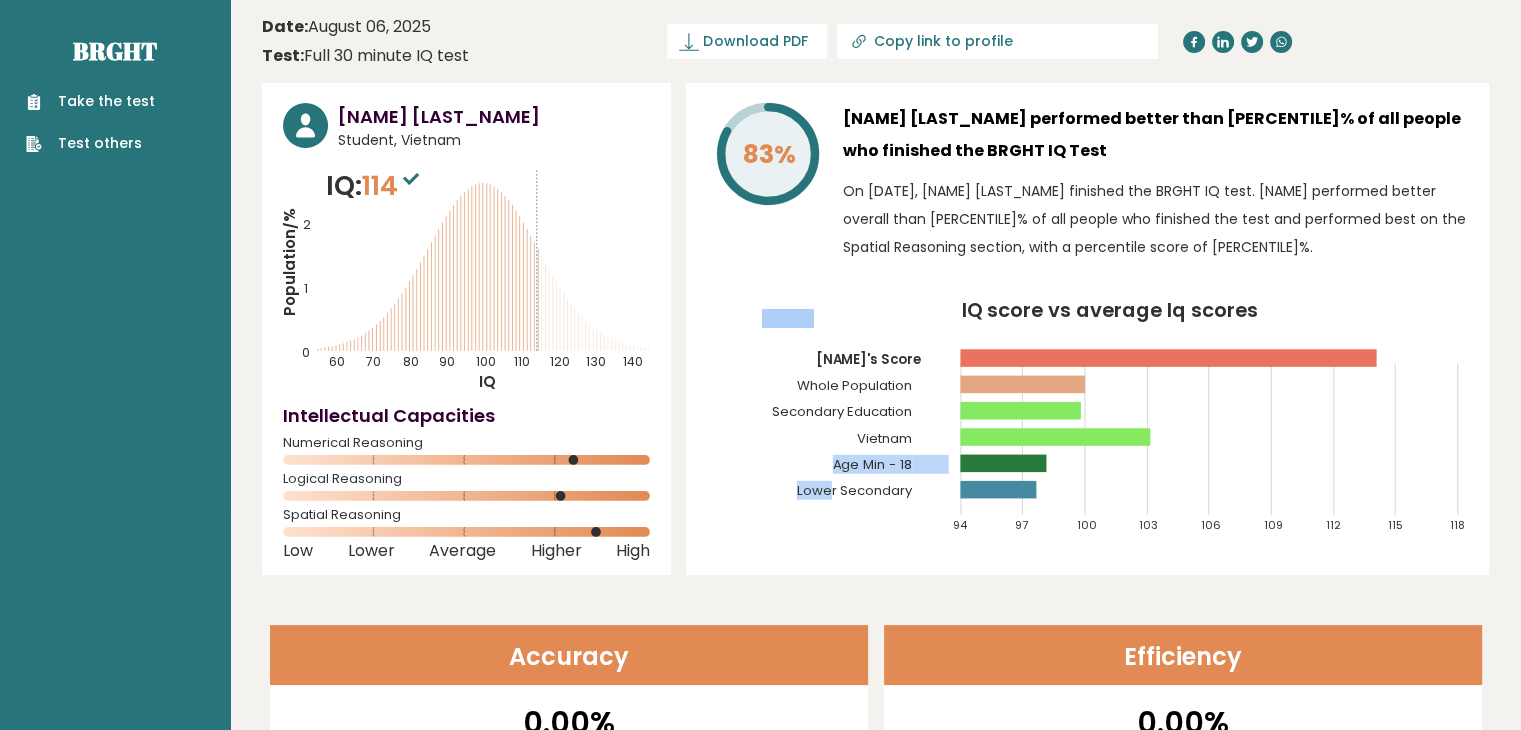 drag, startPoint x: 836, startPoint y: 421, endPoint x: 1039, endPoint y: 445, distance: 204.4138 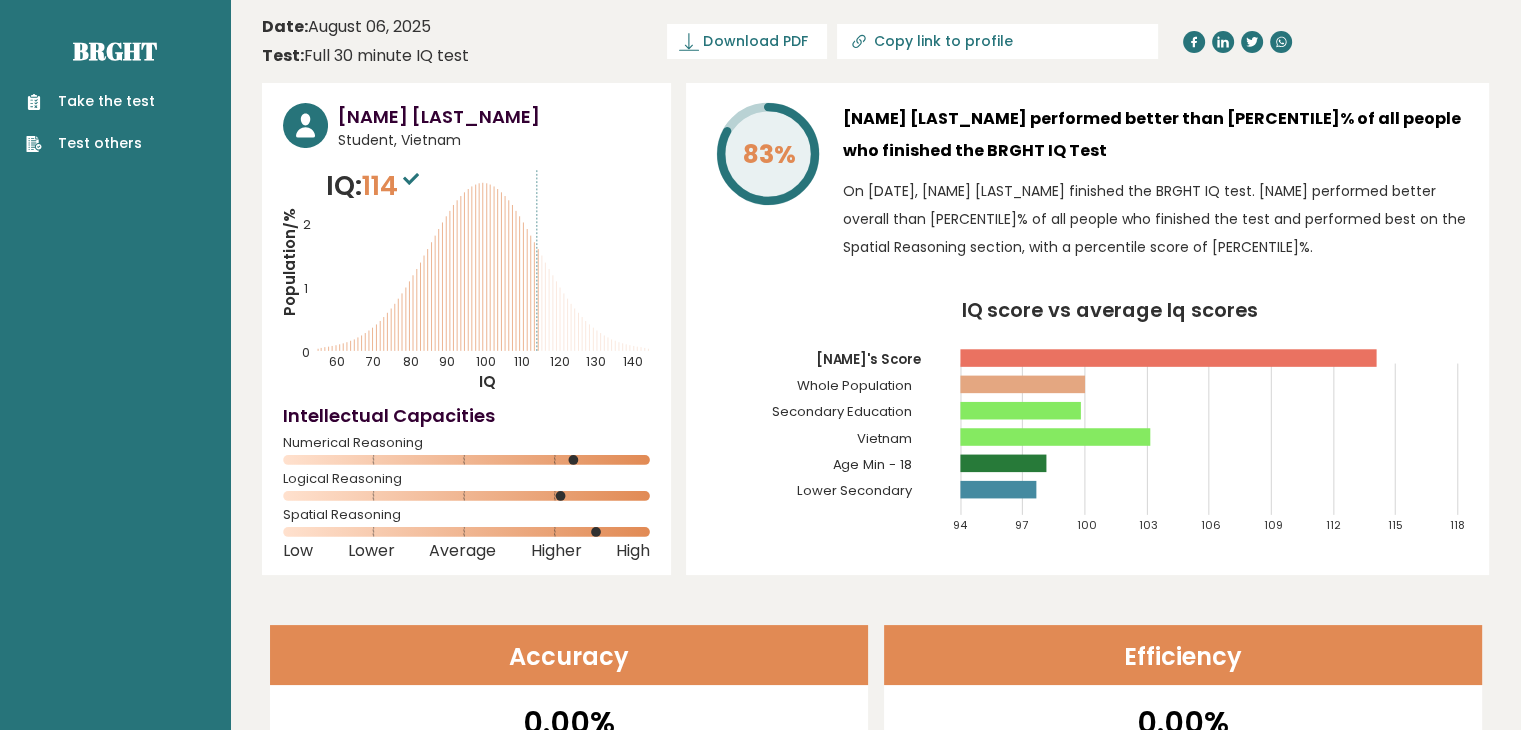 click 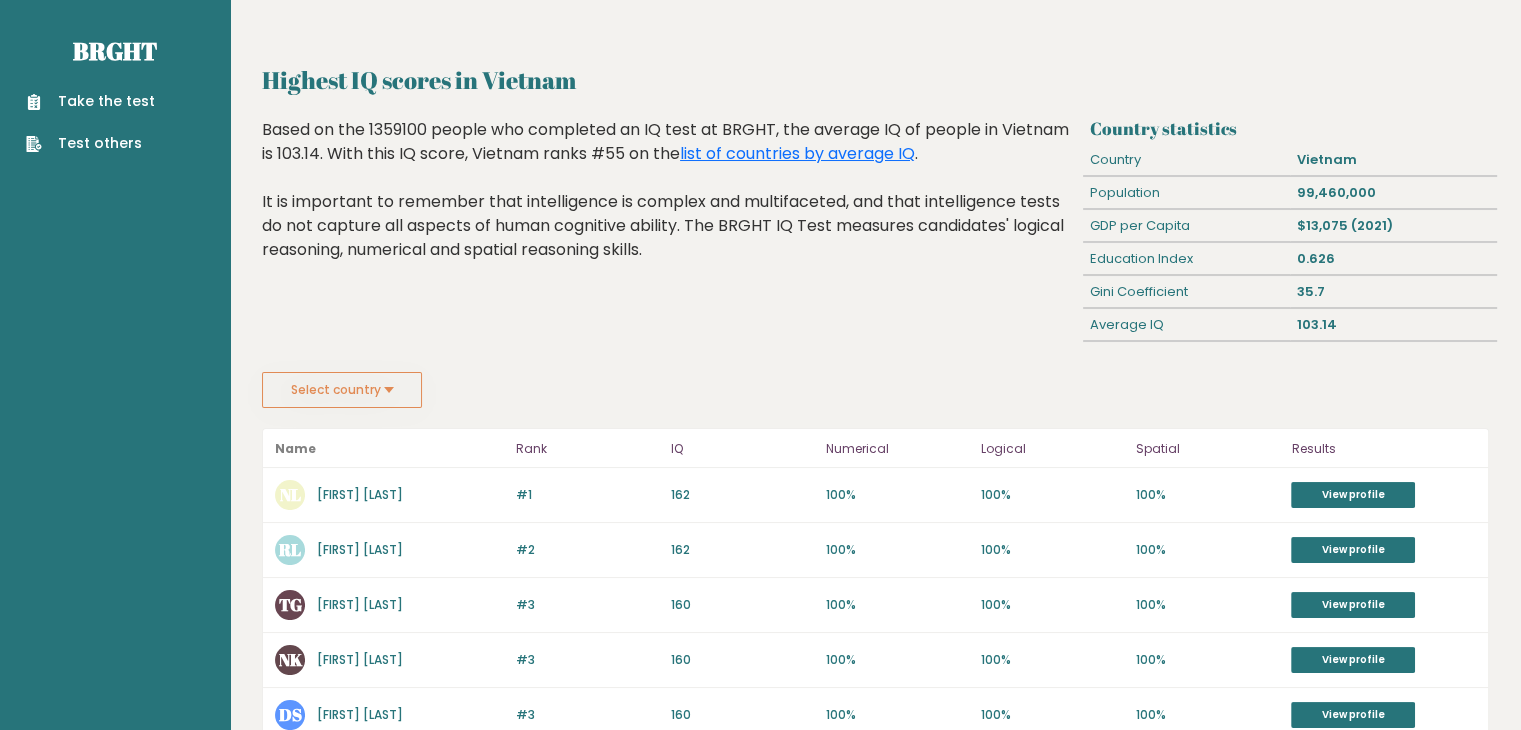 scroll, scrollTop: 100, scrollLeft: 0, axis: vertical 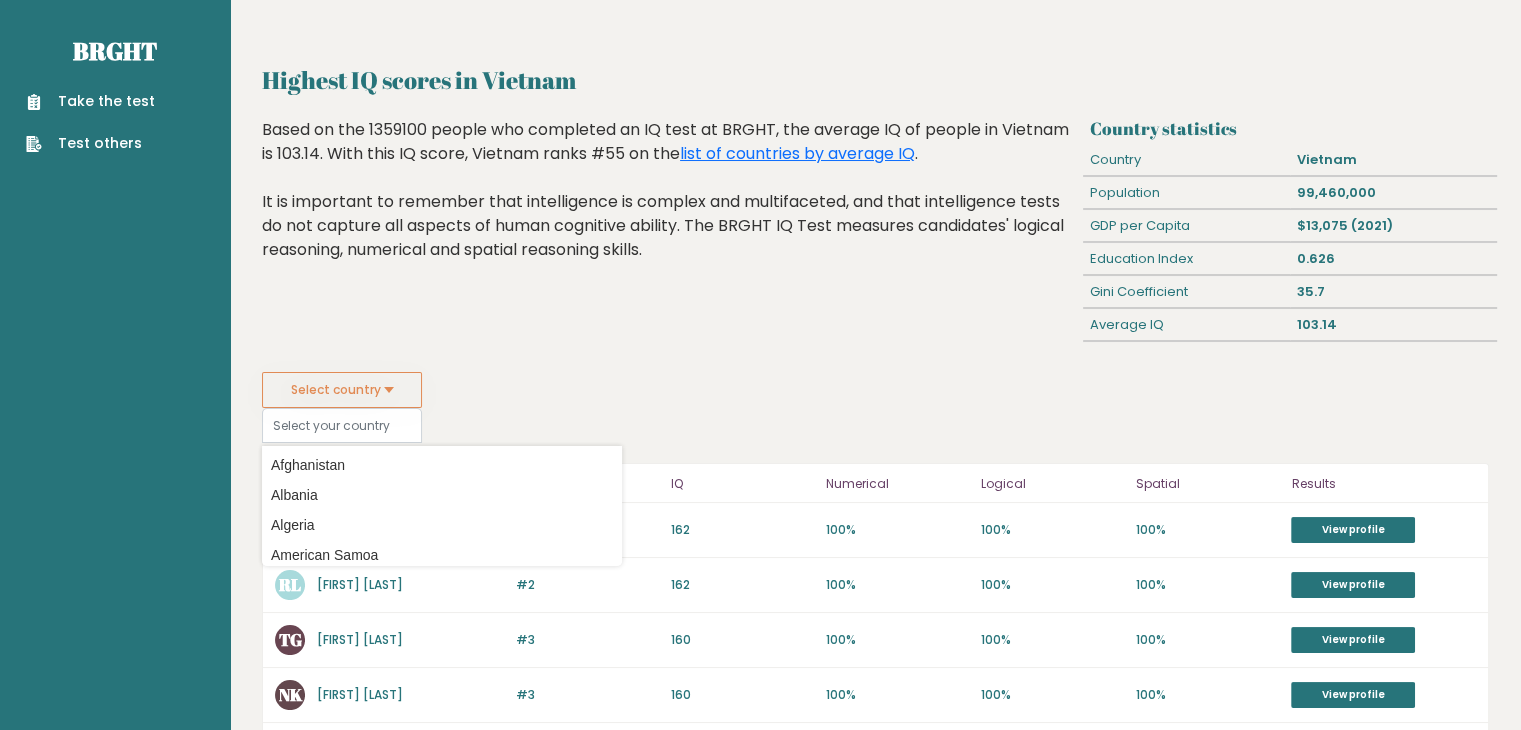 click on "Select country
Country
Afghanistan
Albania
Algeria
American Samoa
Andorra
Angola
Anguilla
Antarctica
Antigua and Barbuda
Argentina
Armenia
Aruba
Australia
Austria
Azerbaijan
Bahamas
Bahrain
Bangladesh
Barbados
Belarus
Belgium
Belize
Benin
Bermuda
Bhutan
Bolivia
Bonaire, Sint Eustatius and Saba
Bosnia and Herzegovina
Botswana
Bouvet Island
Brazil
British Indian Ocean Territory
Brunei
Bulgaria
Burkina Faso
Burundi
Cabo Verde
Cambodia
Cameroon
Canada
Cayman Islands
Central African Republic
Chad
Chile
China
Christmas Island
Cocos (Keeling) Islands
Colombia
Comoros
Congo
Congo (the Democratic Republic of the)
Cook Islands
Costa Rica" at bounding box center [442, 407] 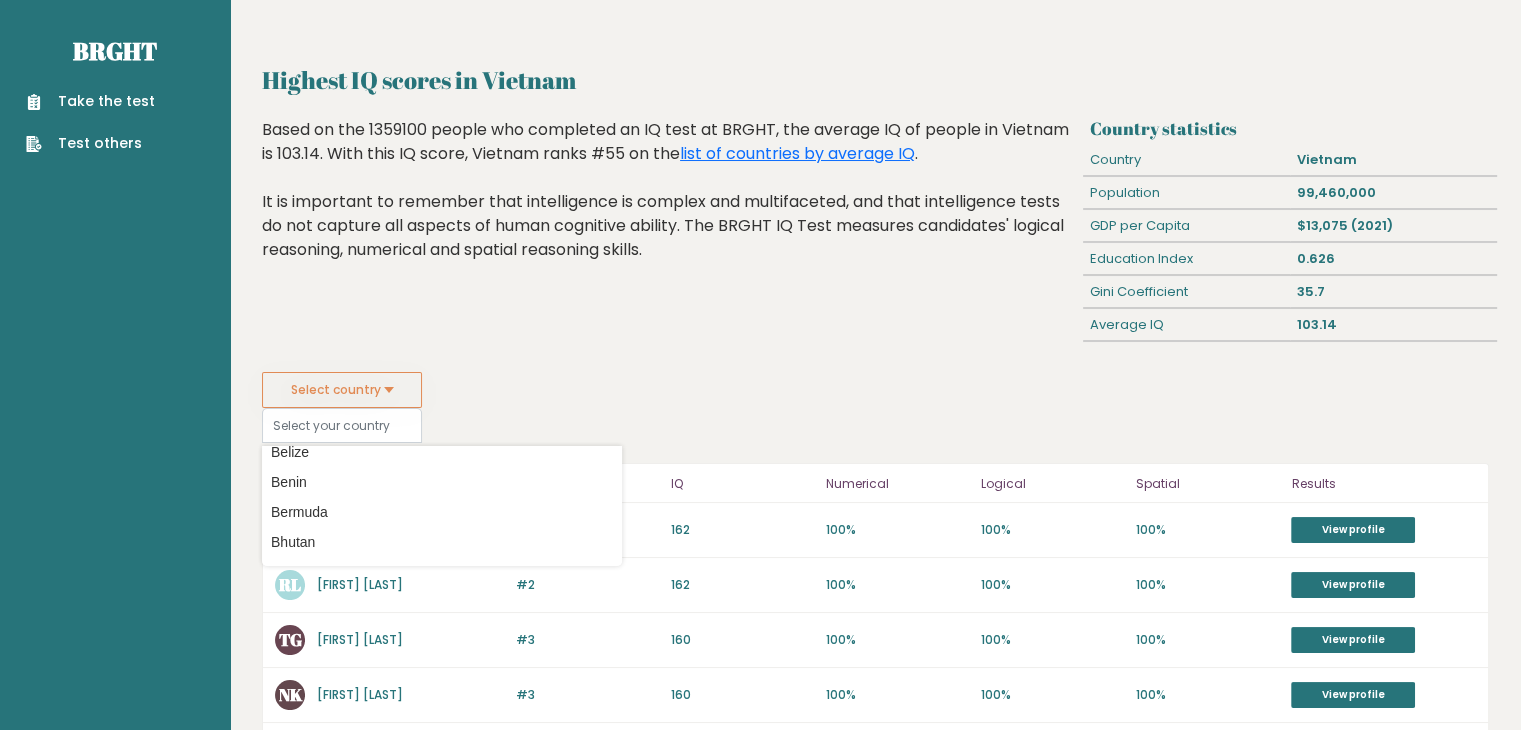 scroll, scrollTop: 900, scrollLeft: 0, axis: vertical 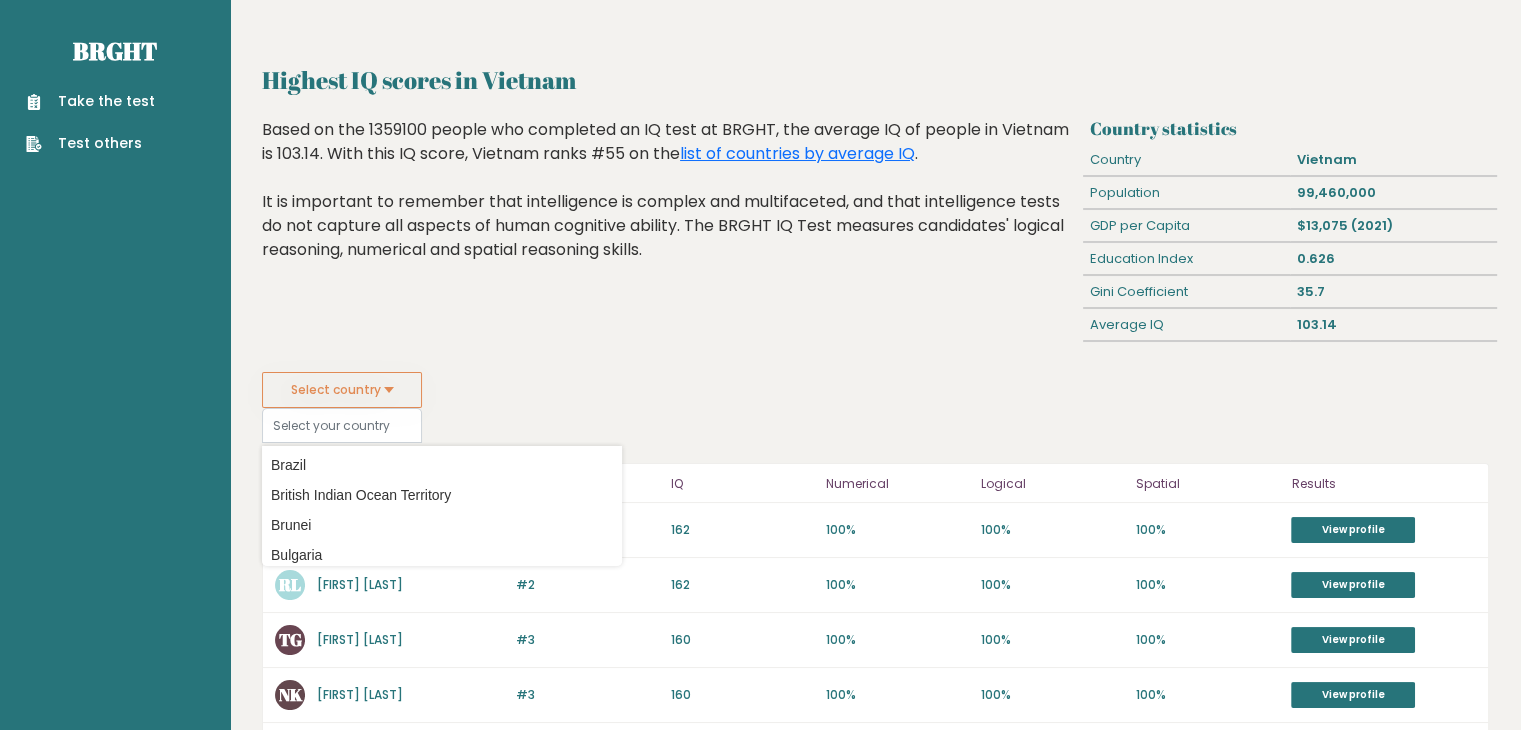 click on "Highest IQ scores
in Vietnam
Based on the 1359100 people who completed an IQ test at BRGHT, the average IQ of people in Vietnam is 103.14. With this IQ score, Vietnam ranks #55 on the  list of countries by average IQ .
It is important to remember that intelligence is complex and multifaceted, and that intelligence tests do not capture all aspects of human cognitive ability. The BRGHT IQ Test measures candidates' logical reasoning, numerical and spatial reasoning skills." at bounding box center [669, 245] 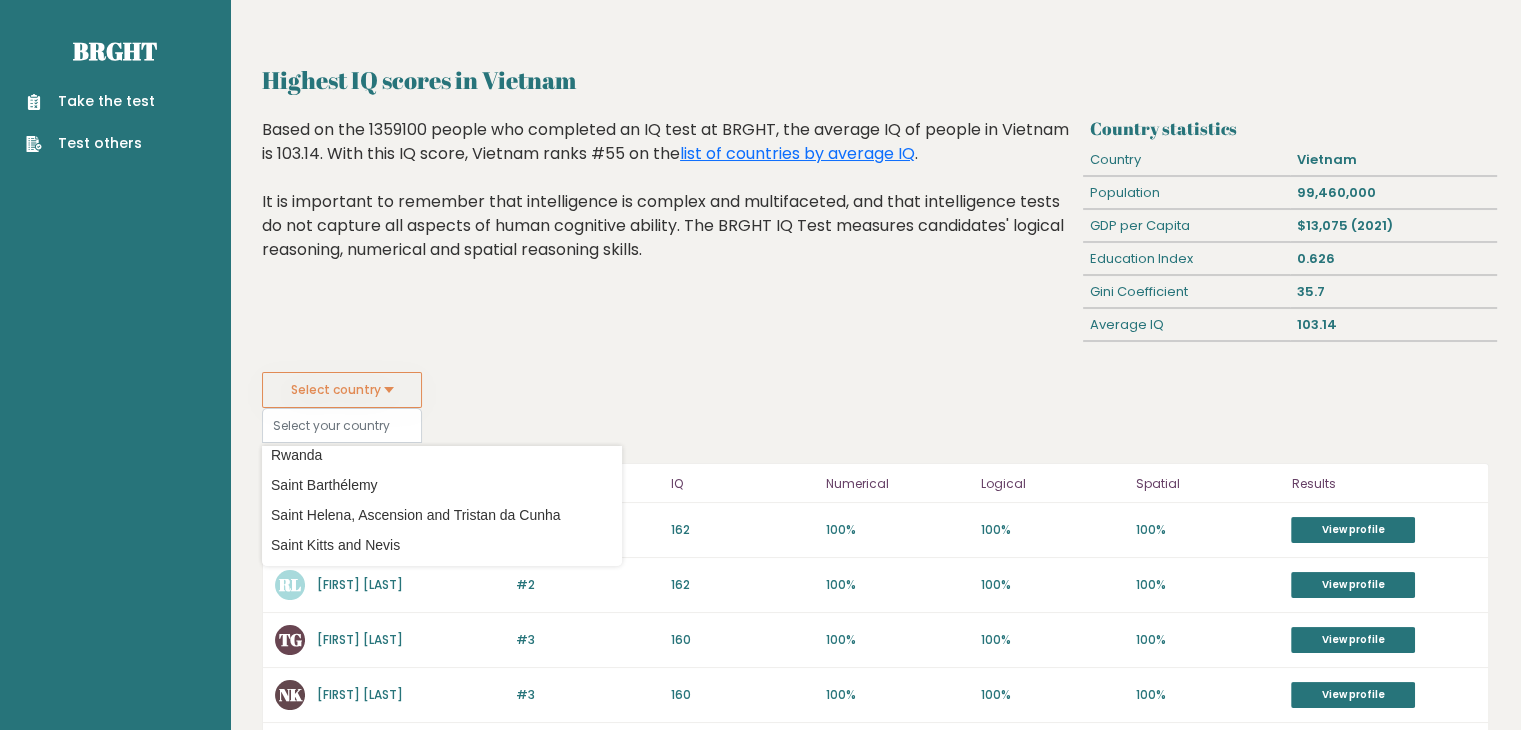 scroll, scrollTop: 7330, scrollLeft: 0, axis: vertical 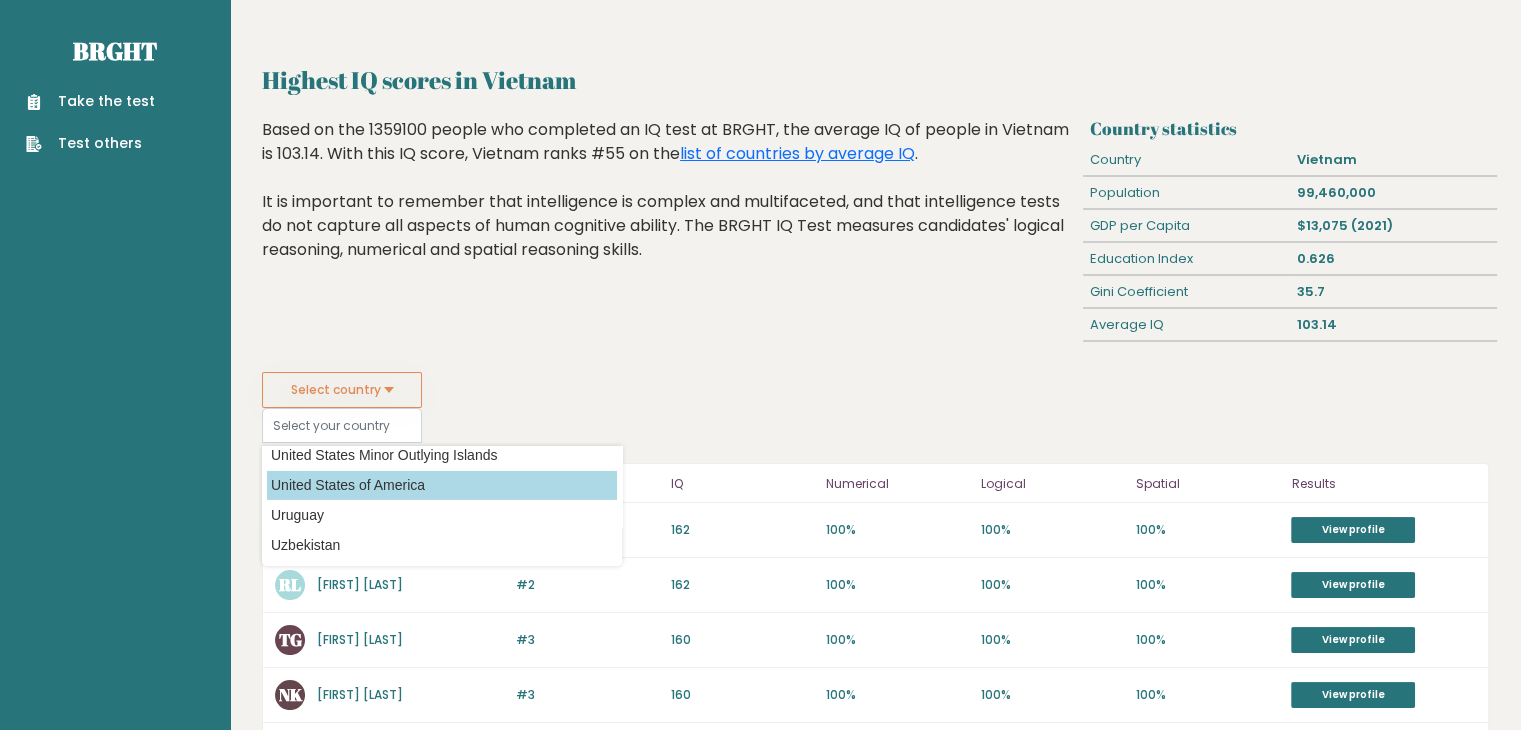 click on "United States of America" at bounding box center (442, 485) 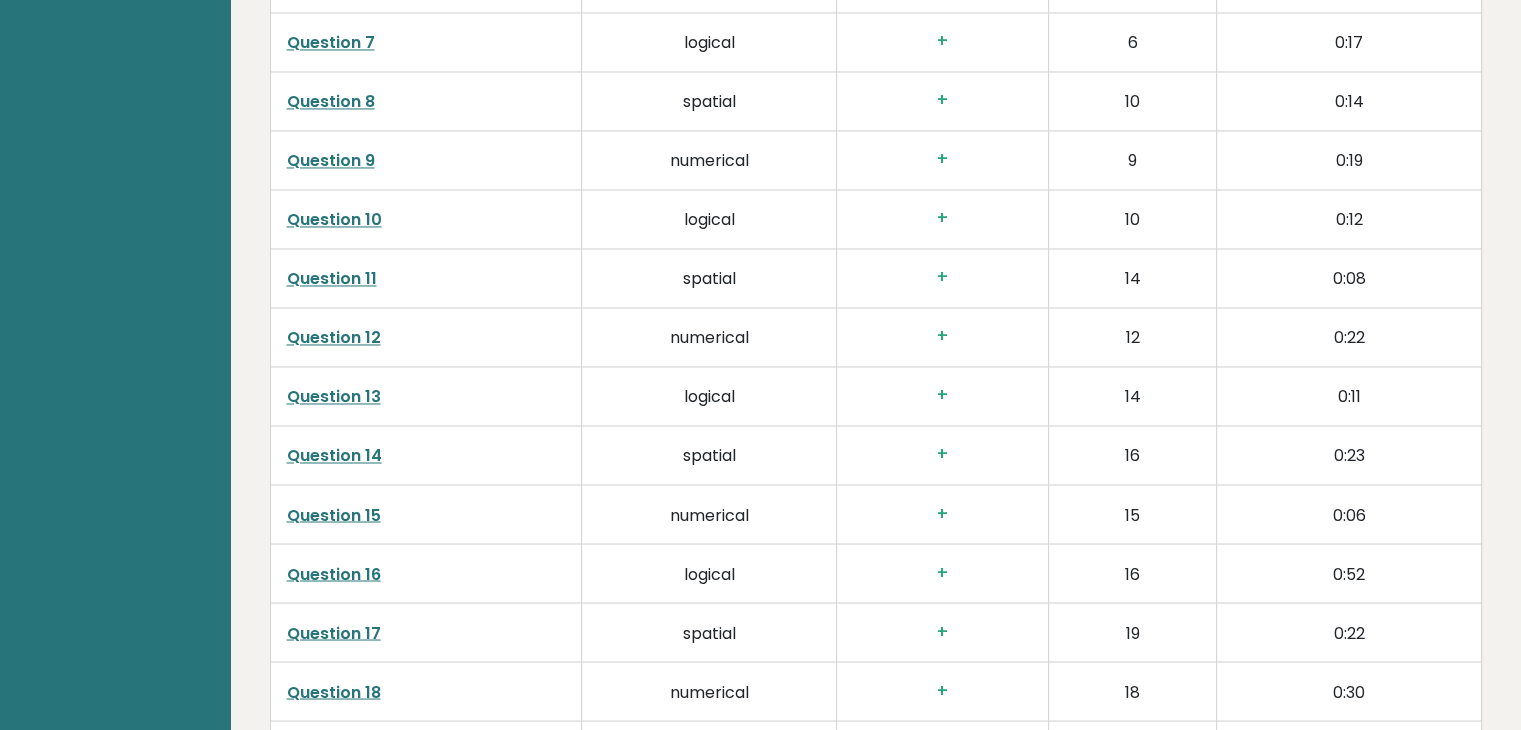scroll, scrollTop: 3800, scrollLeft: 0, axis: vertical 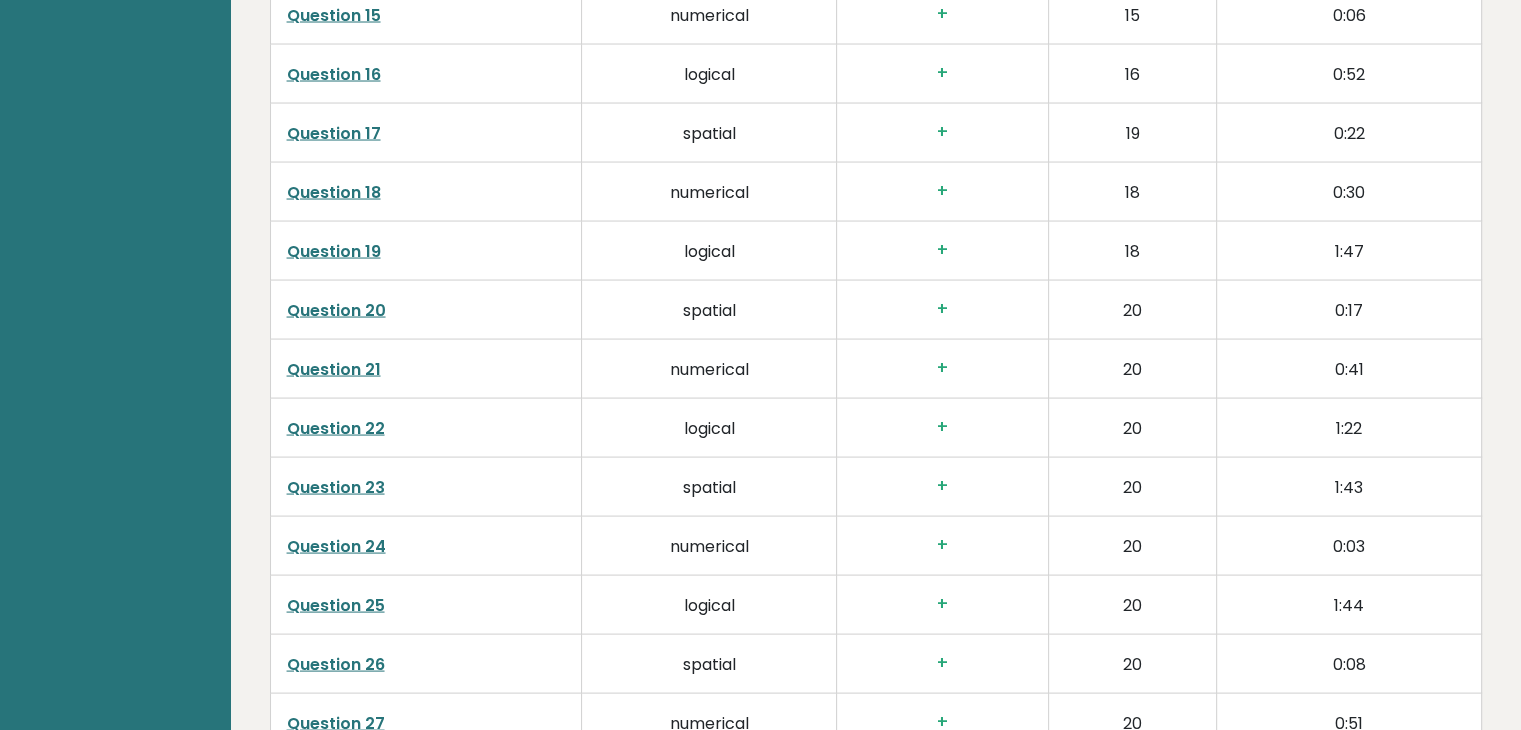 click on "Question
20" at bounding box center [336, 309] 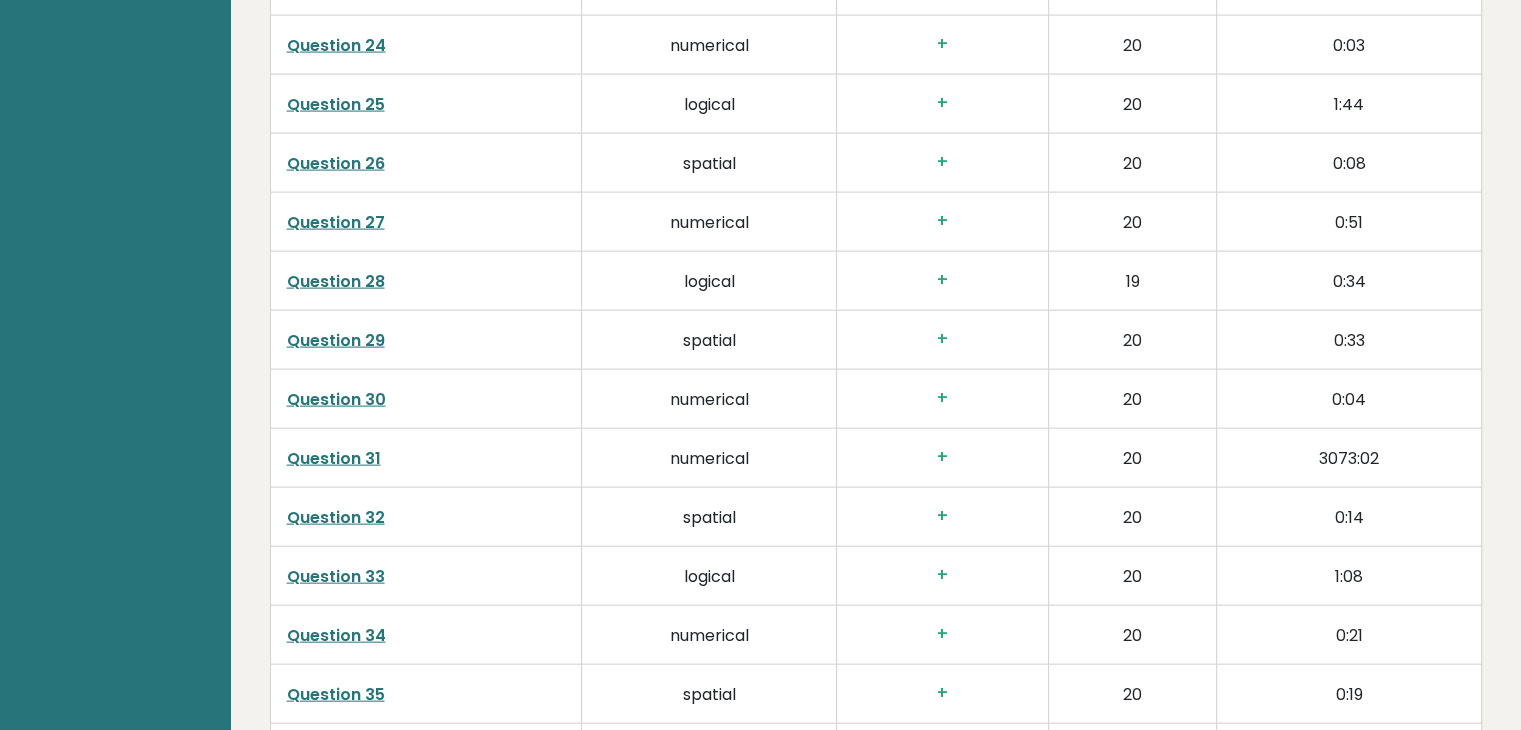 scroll, scrollTop: 4800, scrollLeft: 0, axis: vertical 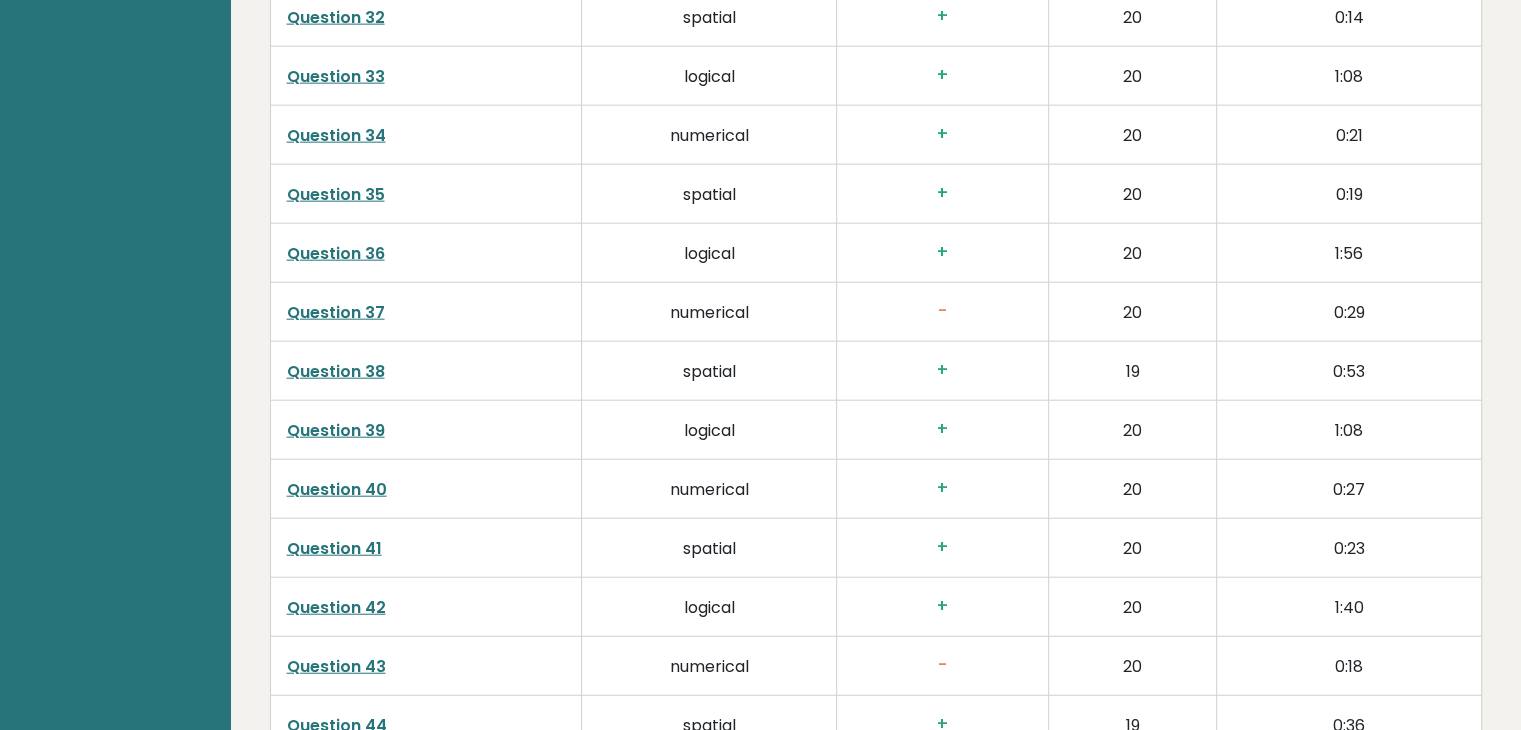 click on "Question
41" at bounding box center [426, 548] 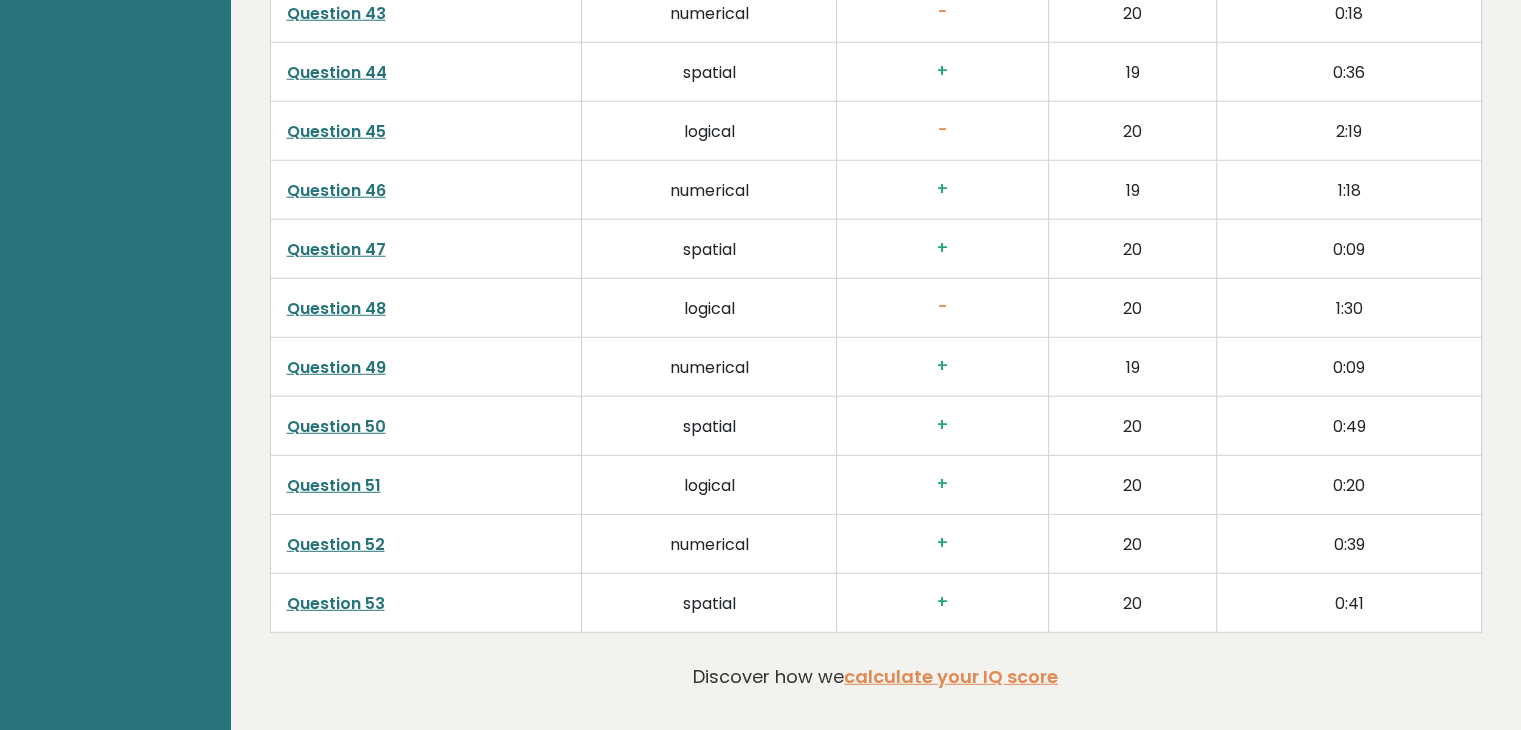 scroll, scrollTop: 5626, scrollLeft: 0, axis: vertical 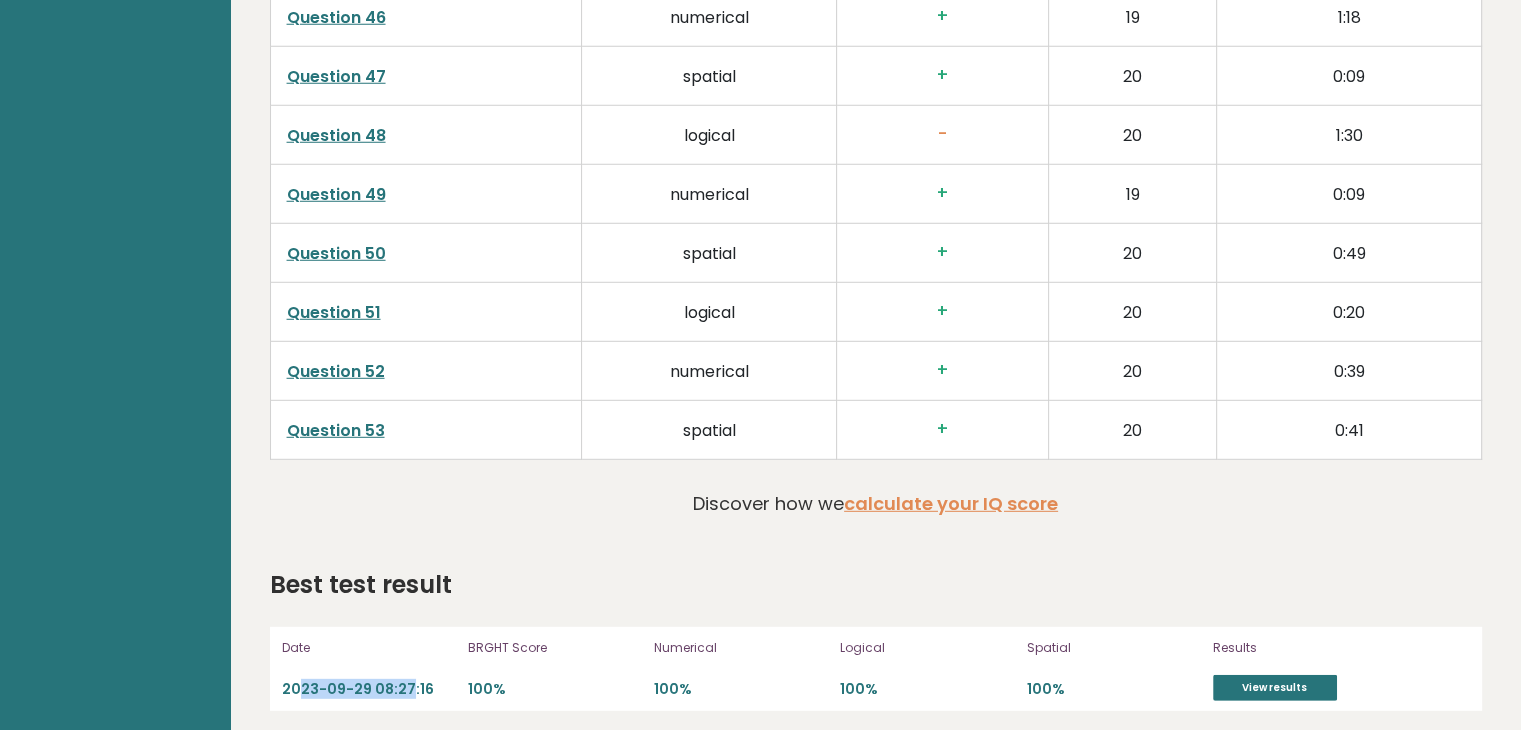 drag, startPoint x: 295, startPoint y: 685, endPoint x: 414, endPoint y: 682, distance: 119.03781 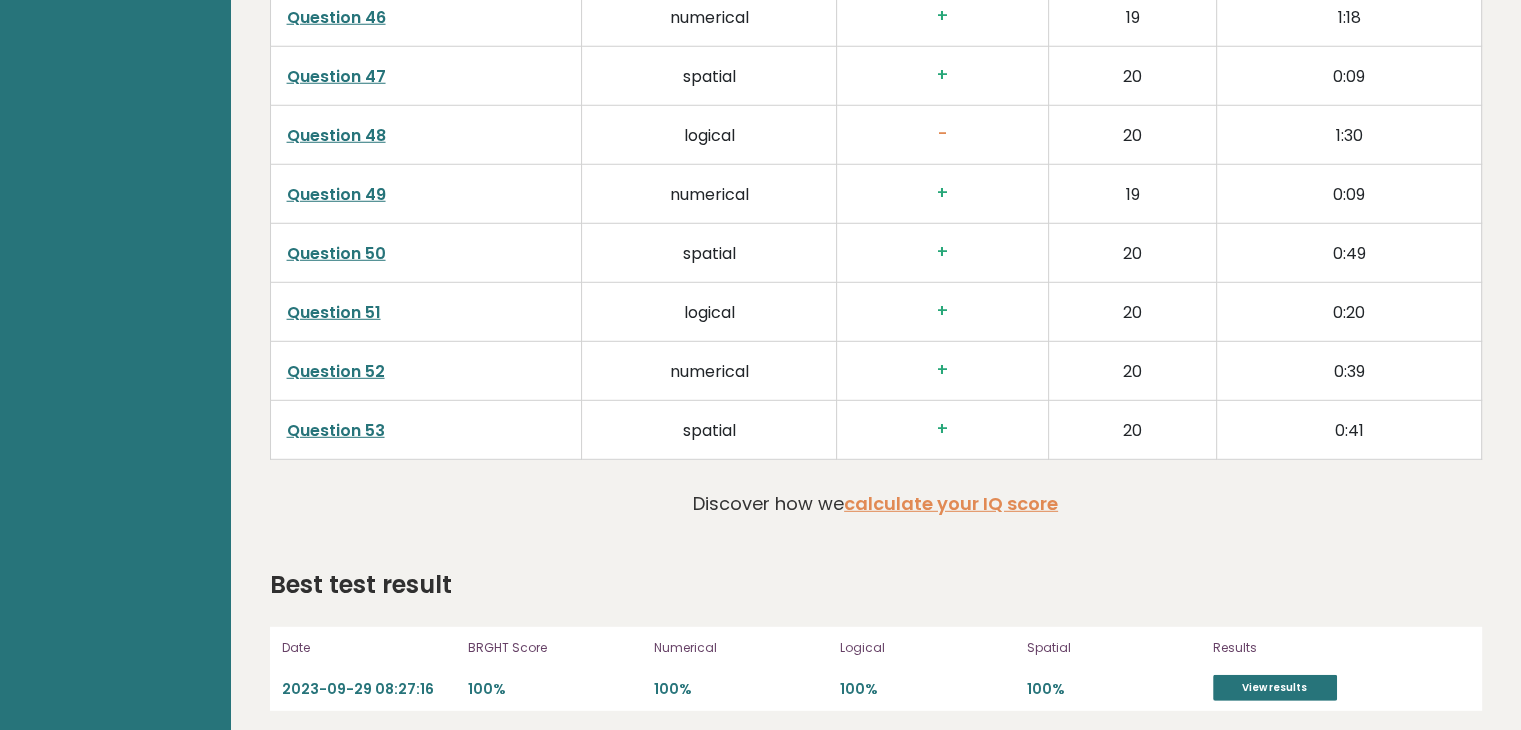 click on "2023-09-29 08:27:16" at bounding box center (369, 689) 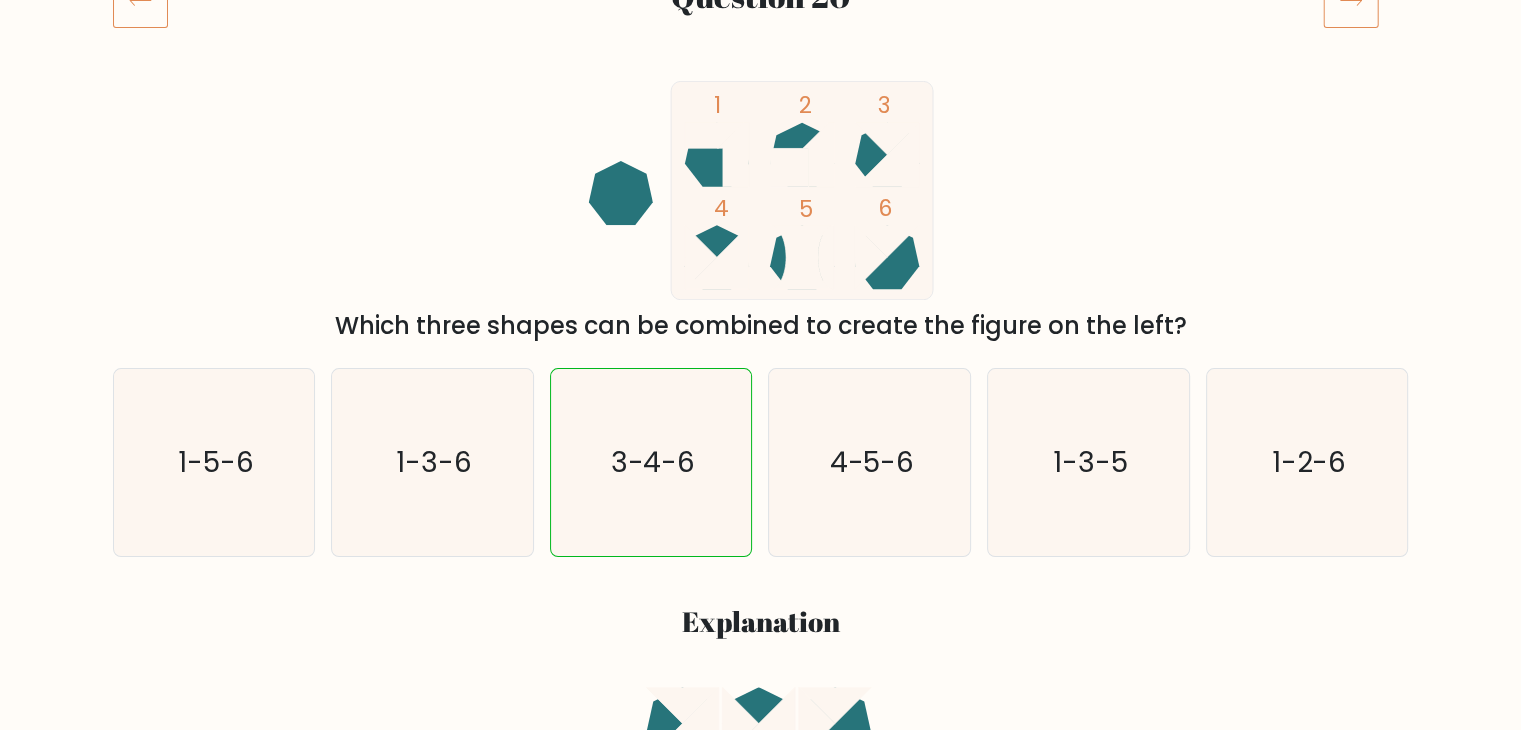 scroll, scrollTop: 300, scrollLeft: 0, axis: vertical 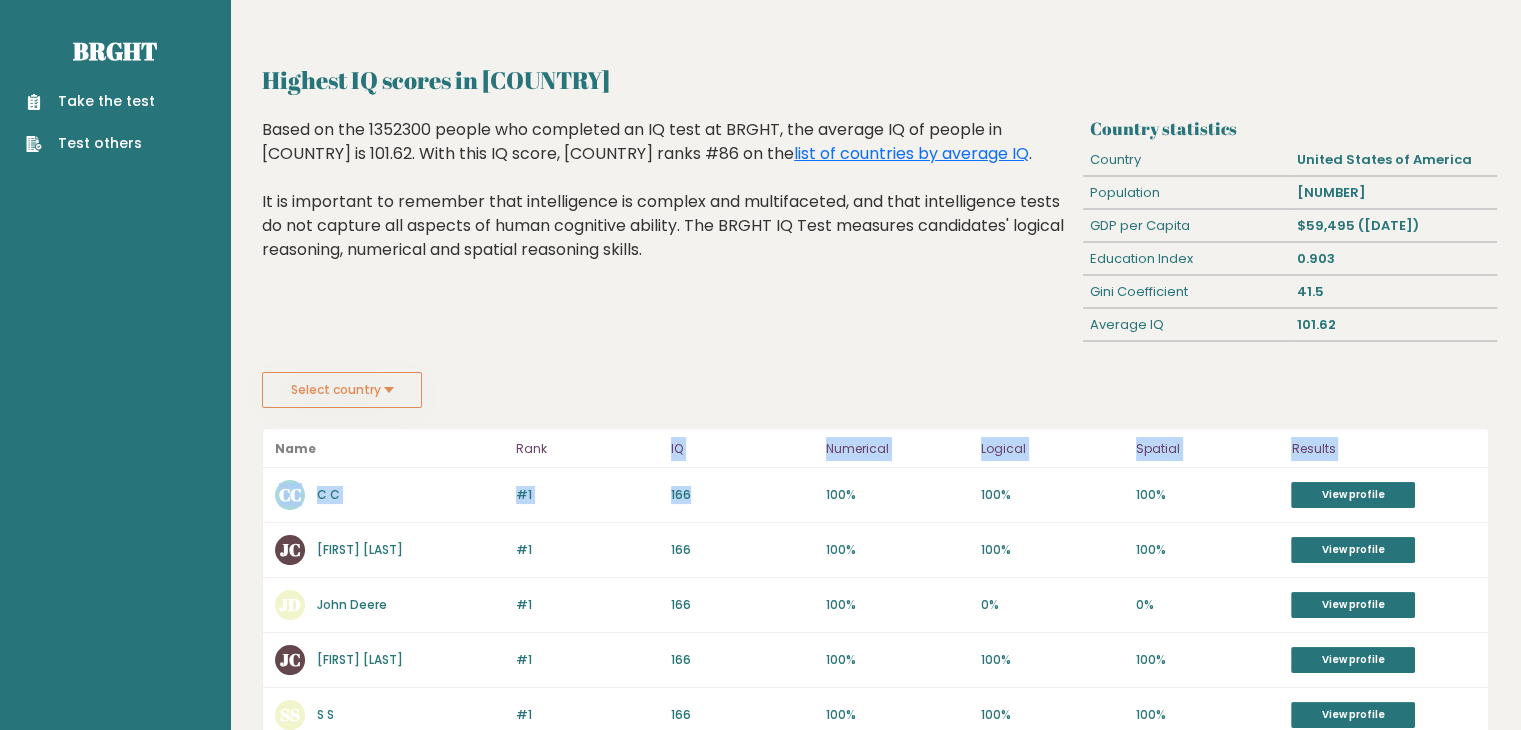 drag, startPoint x: 636, startPoint y: 478, endPoint x: 802, endPoint y: 500, distance: 167.45149 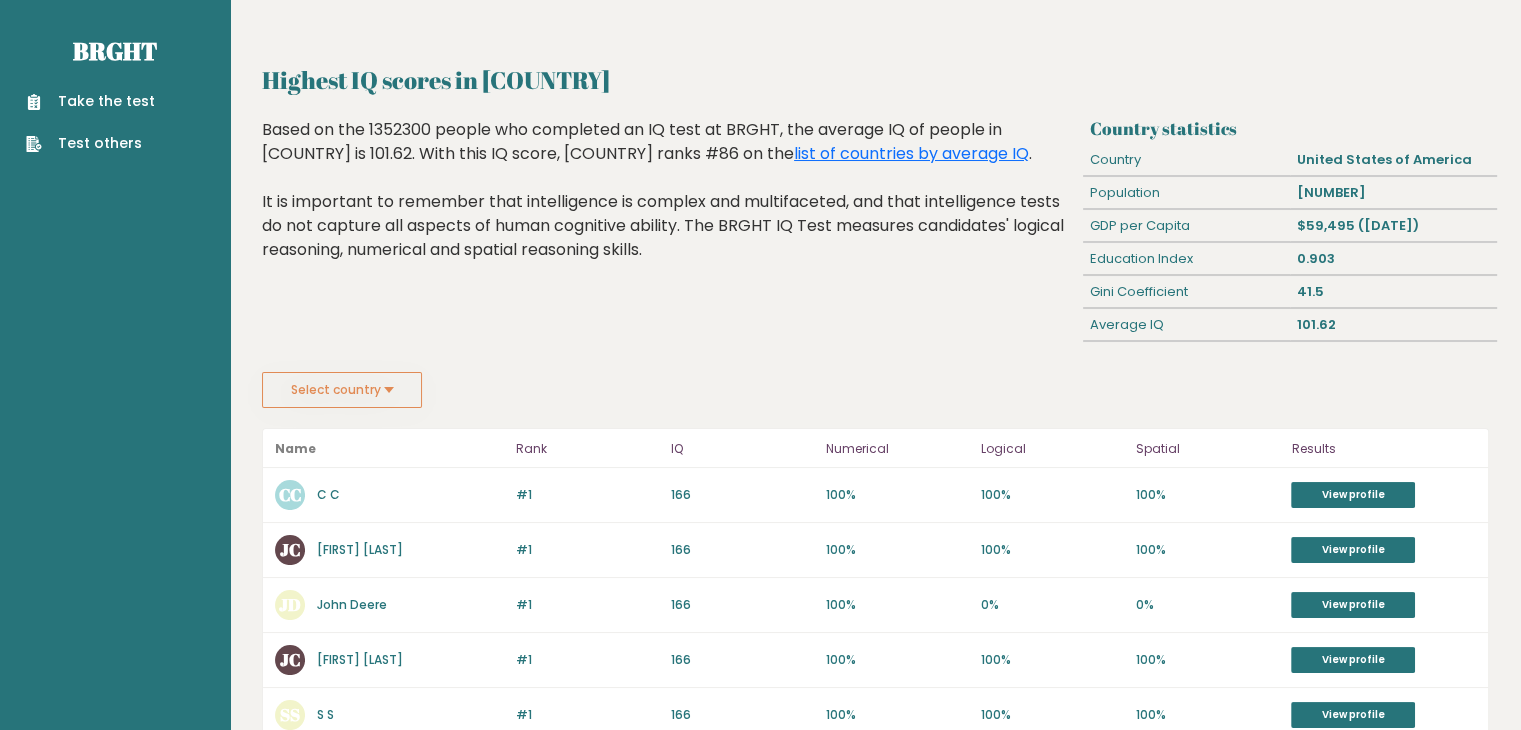 click on "#1
CC
C C
166
#1
166
100%
100%
100%
View profile" at bounding box center (875, 495) 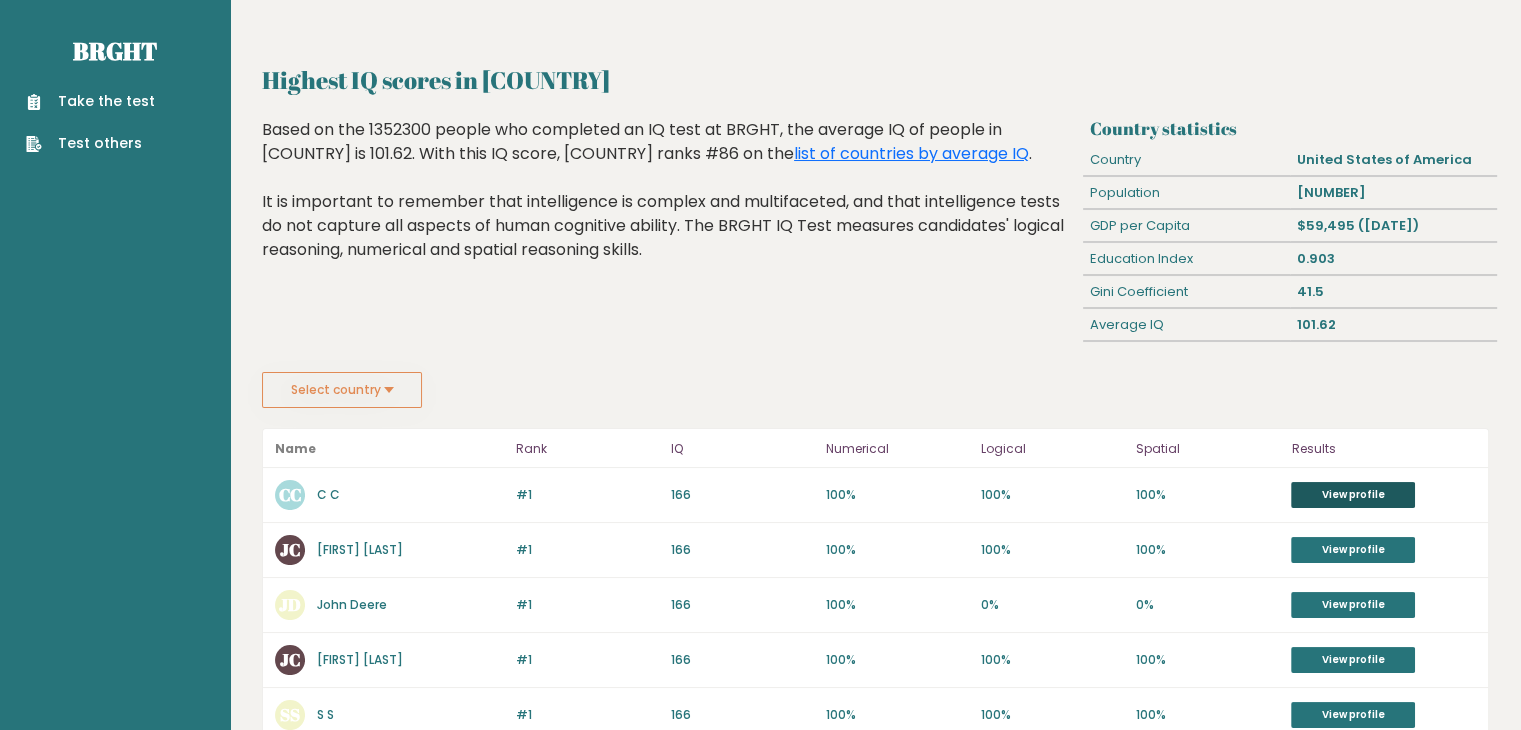 click on "View profile" at bounding box center [1353, 495] 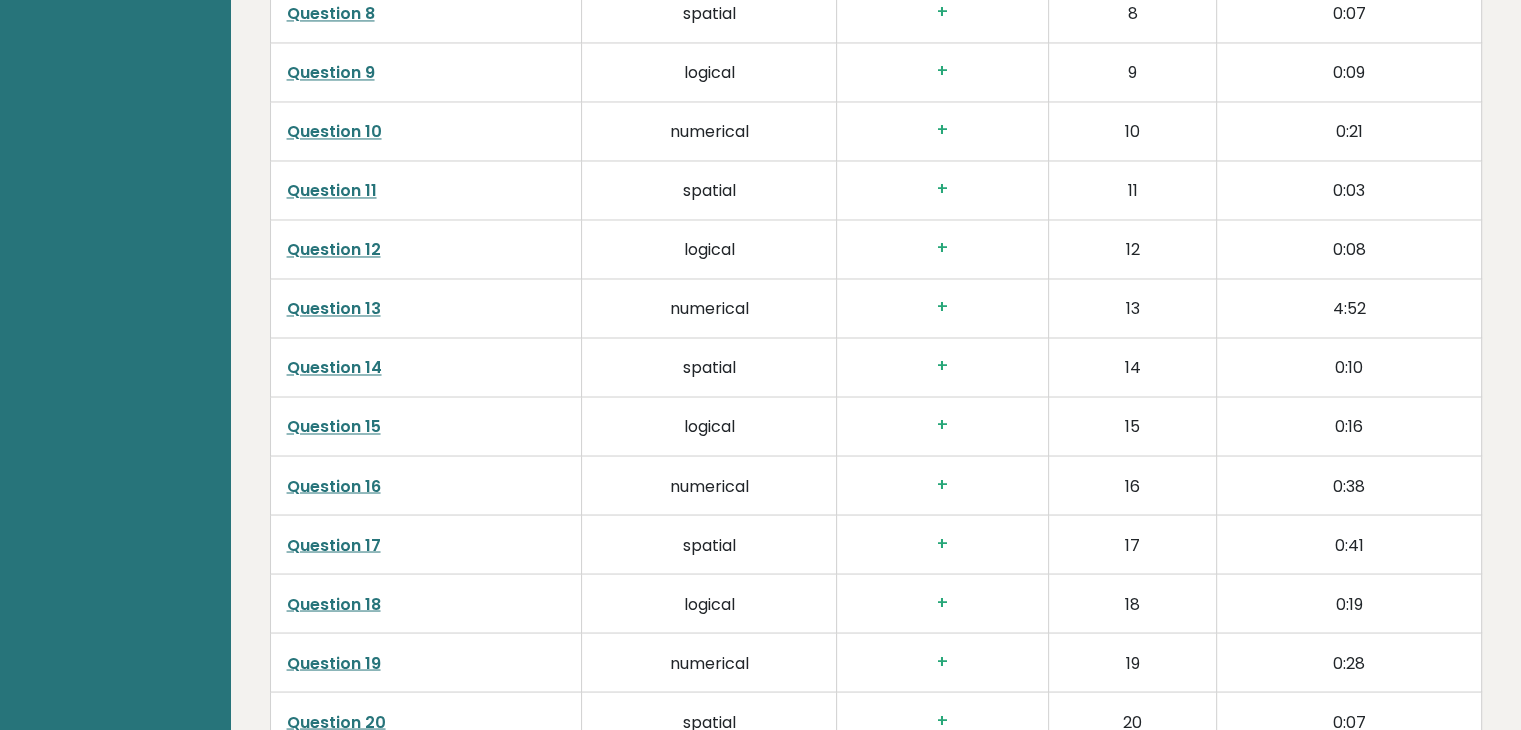 scroll, scrollTop: 3400, scrollLeft: 0, axis: vertical 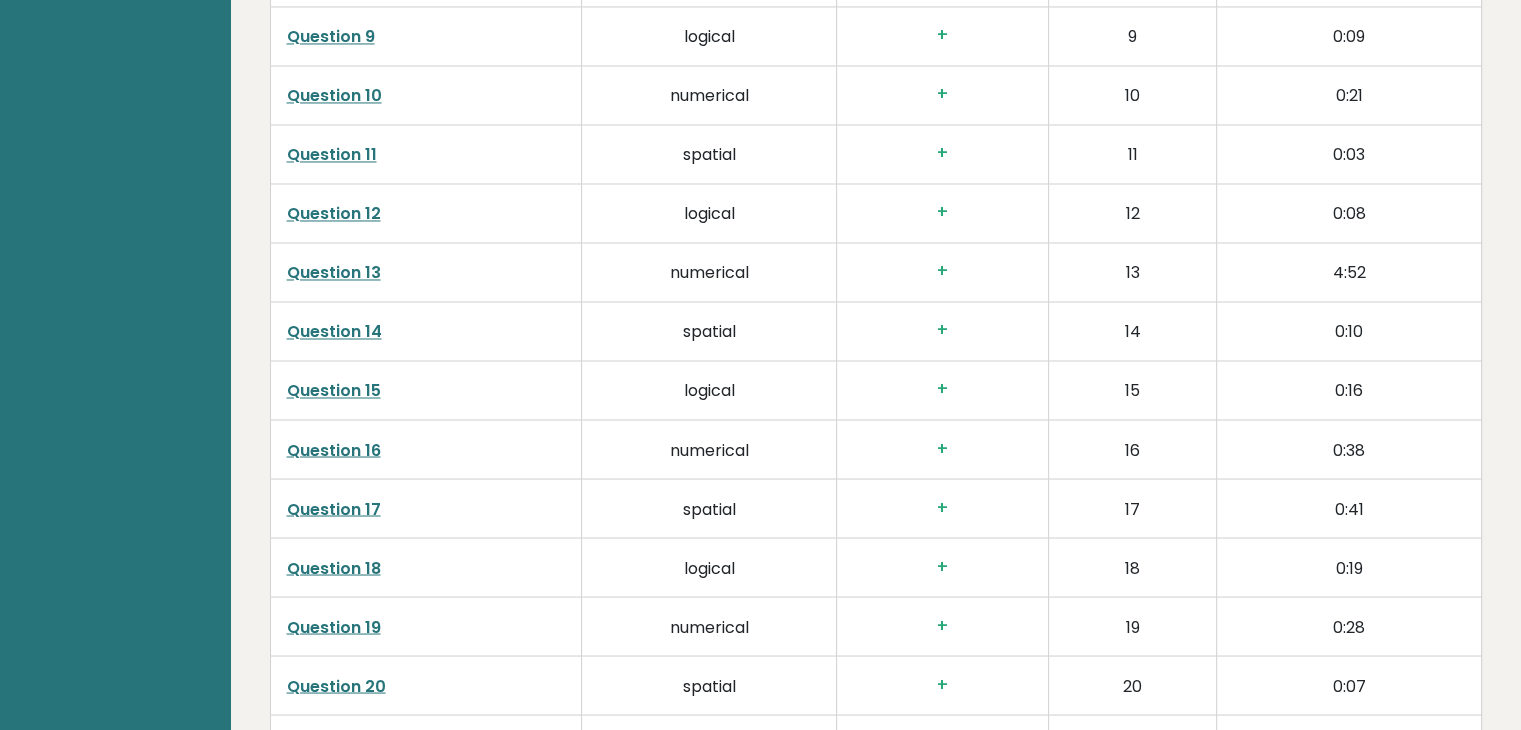 click on "Question
13" at bounding box center (334, 272) 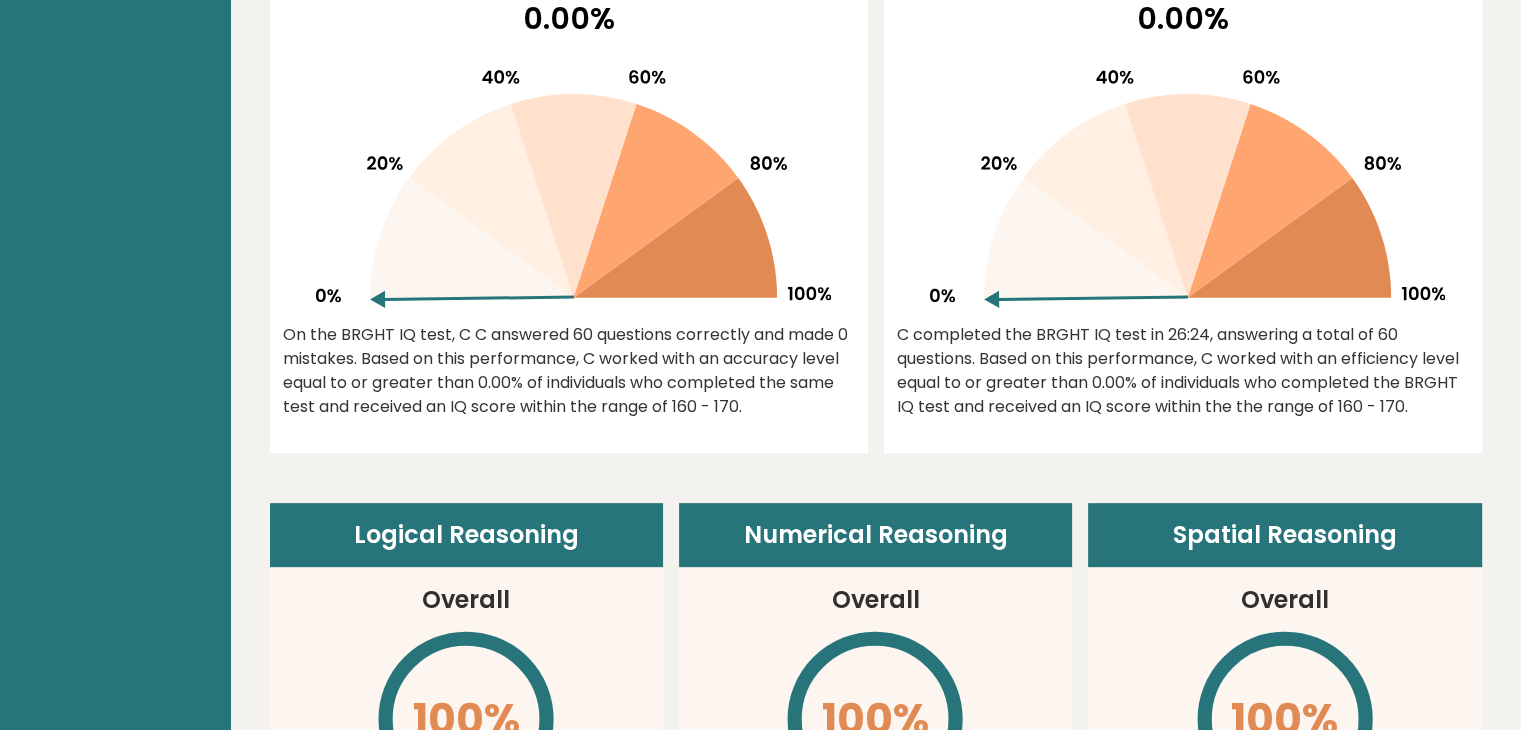 scroll, scrollTop: 0, scrollLeft: 0, axis: both 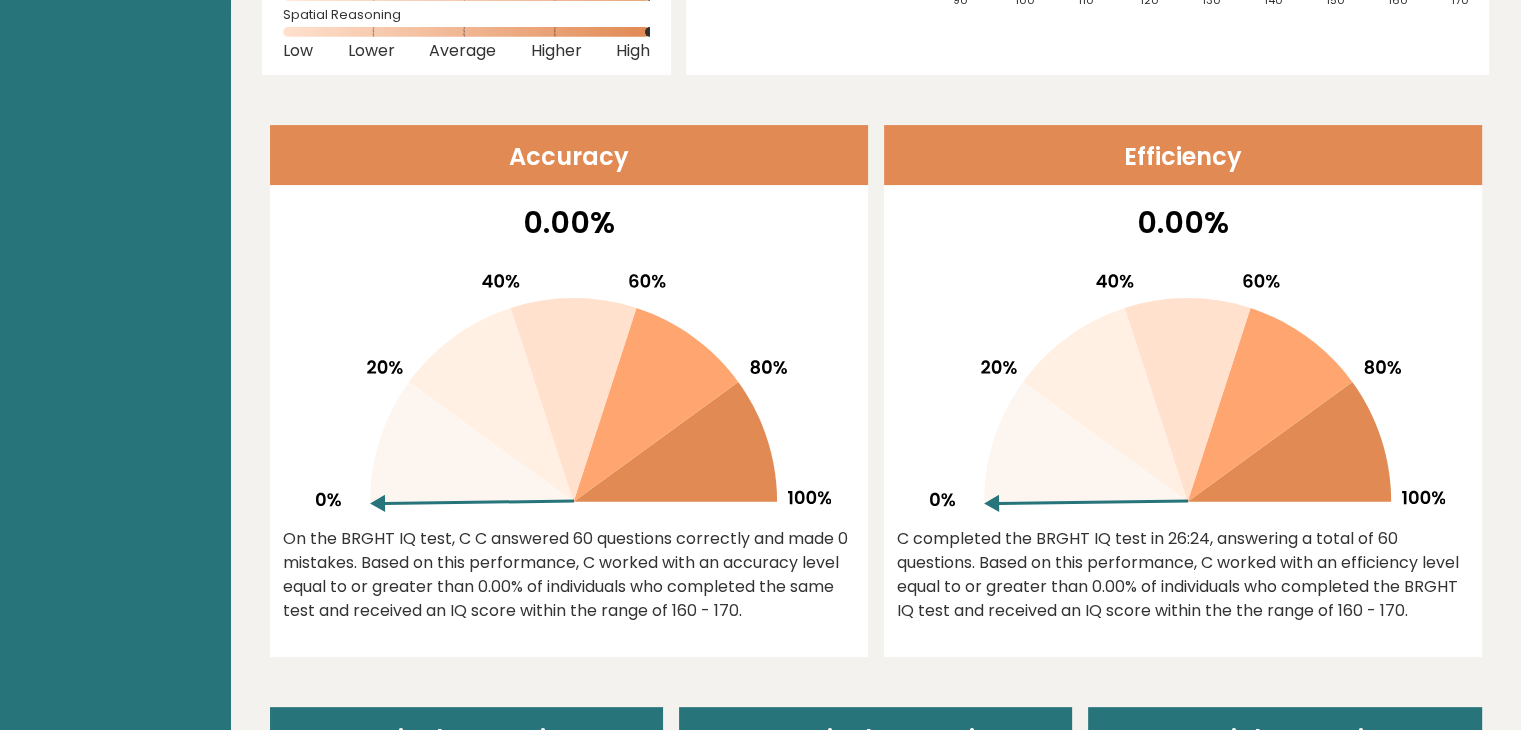 drag, startPoint x: 404, startPoint y: 493, endPoint x: 648, endPoint y: 487, distance: 244.07376 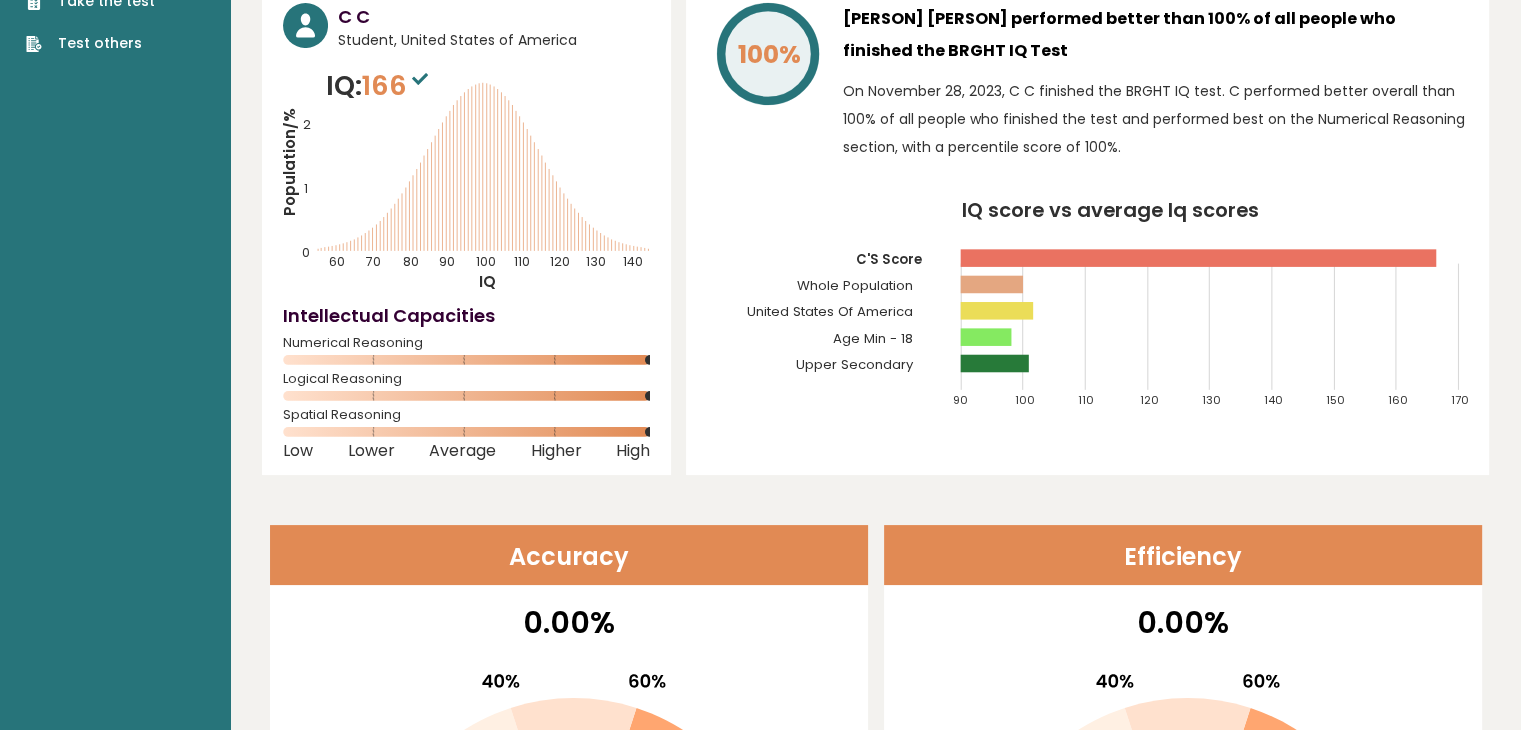 scroll, scrollTop: 0, scrollLeft: 0, axis: both 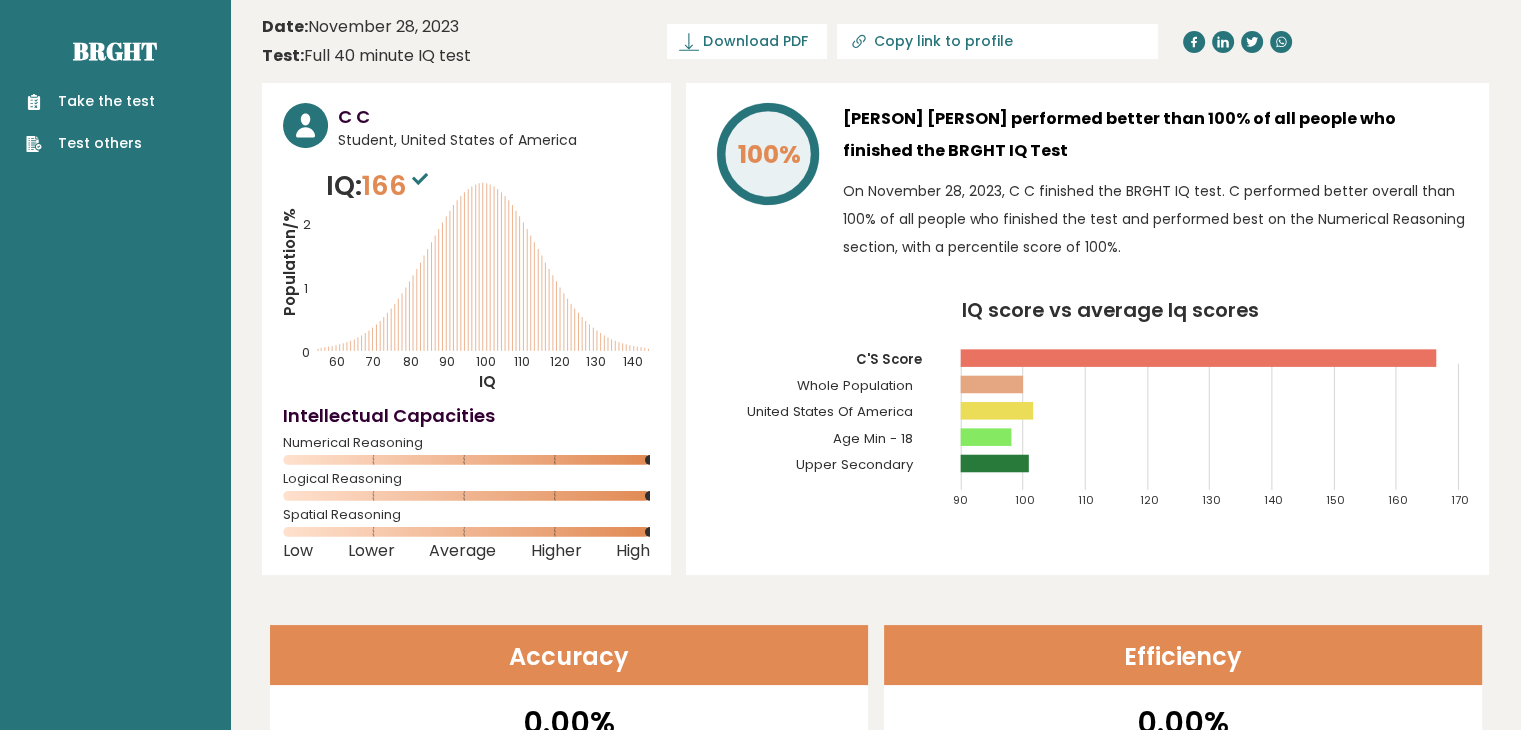 click on "Test others" at bounding box center (90, 143) 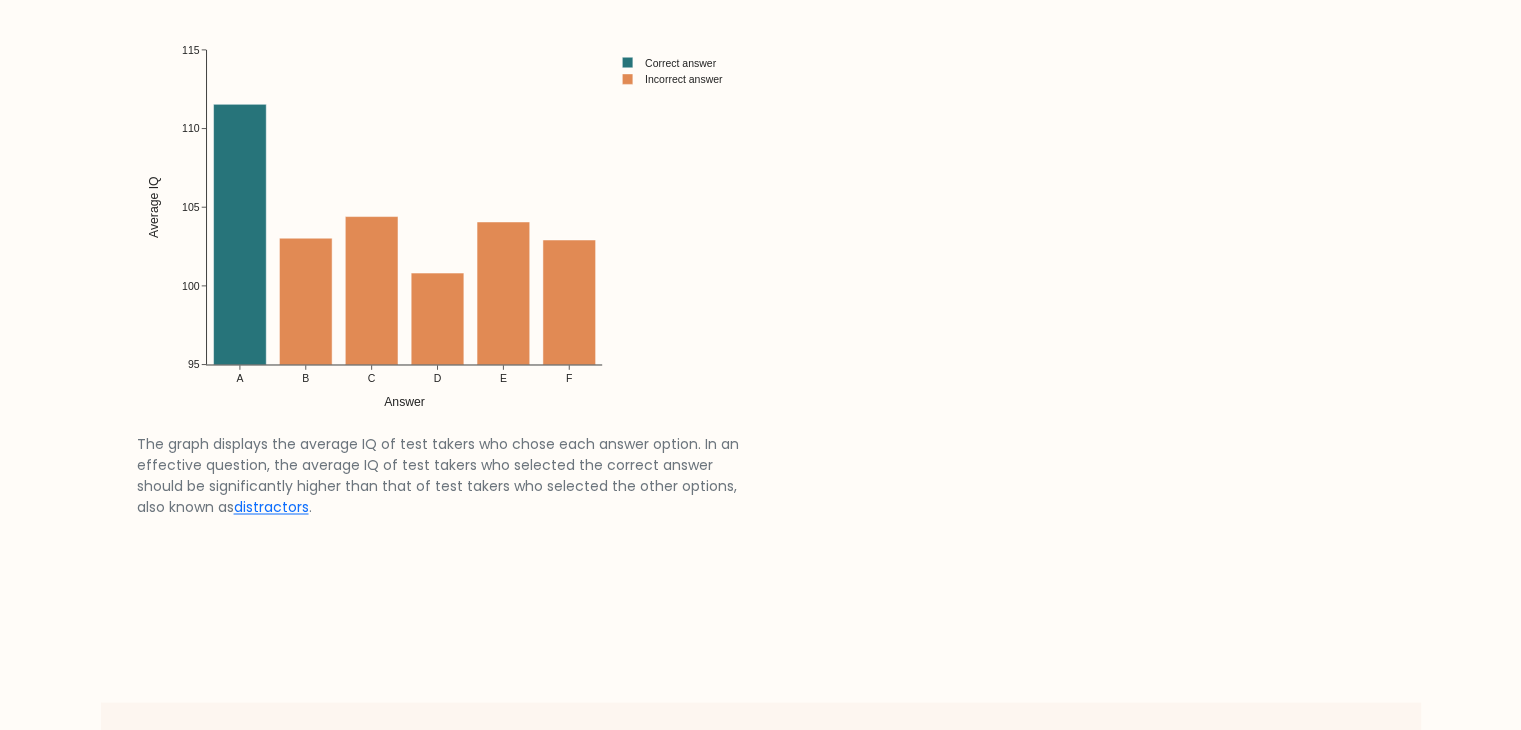 scroll, scrollTop: 3400, scrollLeft: 0, axis: vertical 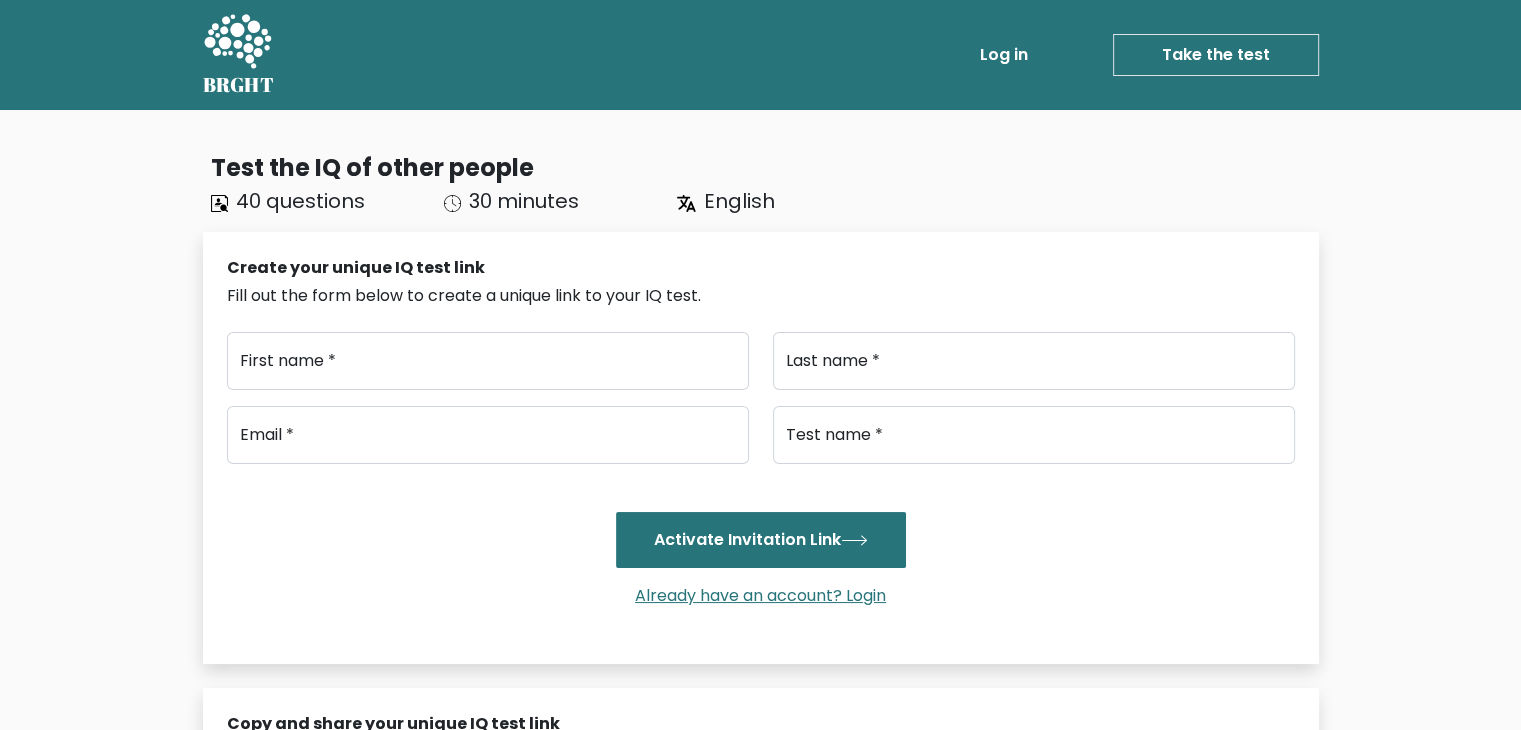 click on "Log in" at bounding box center (1004, 55) 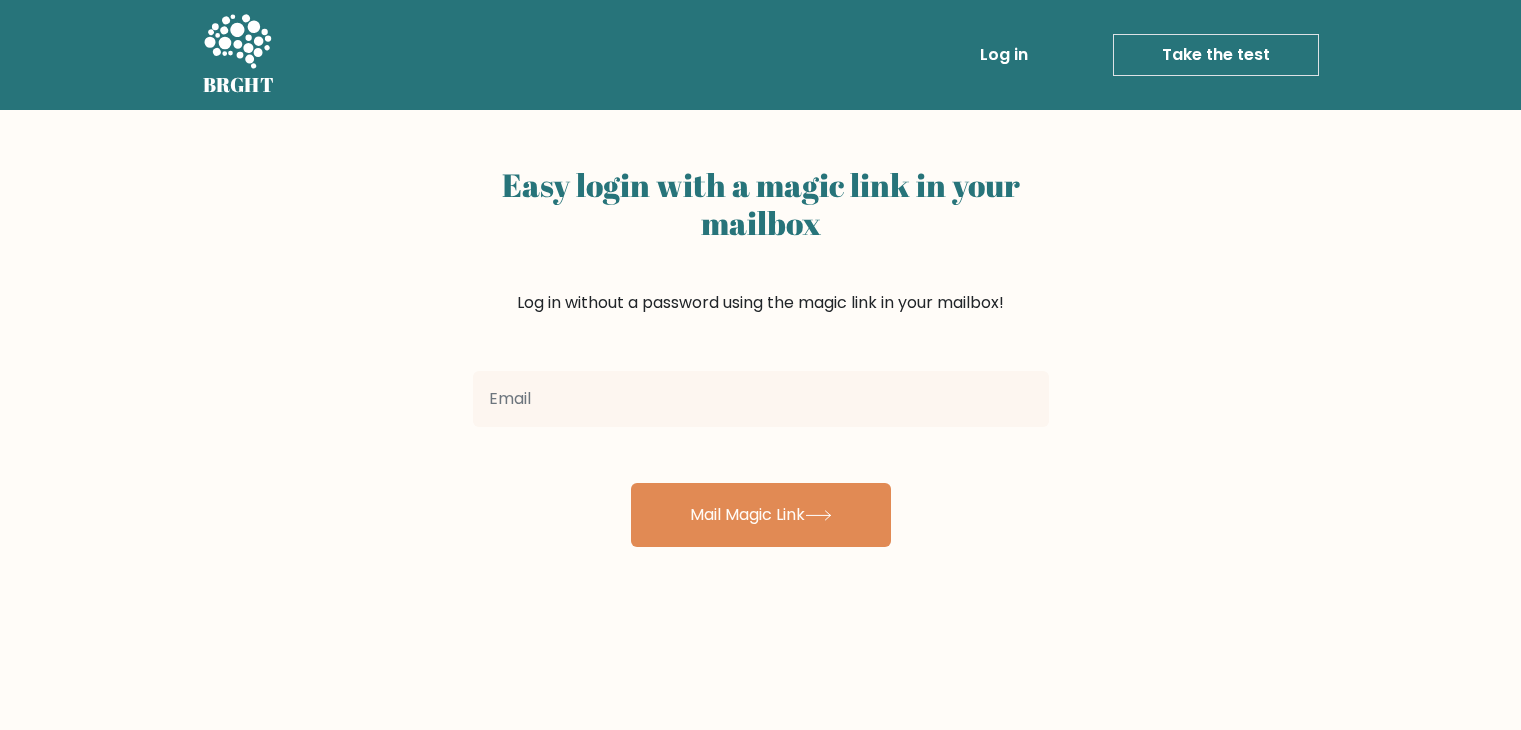 scroll, scrollTop: 0, scrollLeft: 0, axis: both 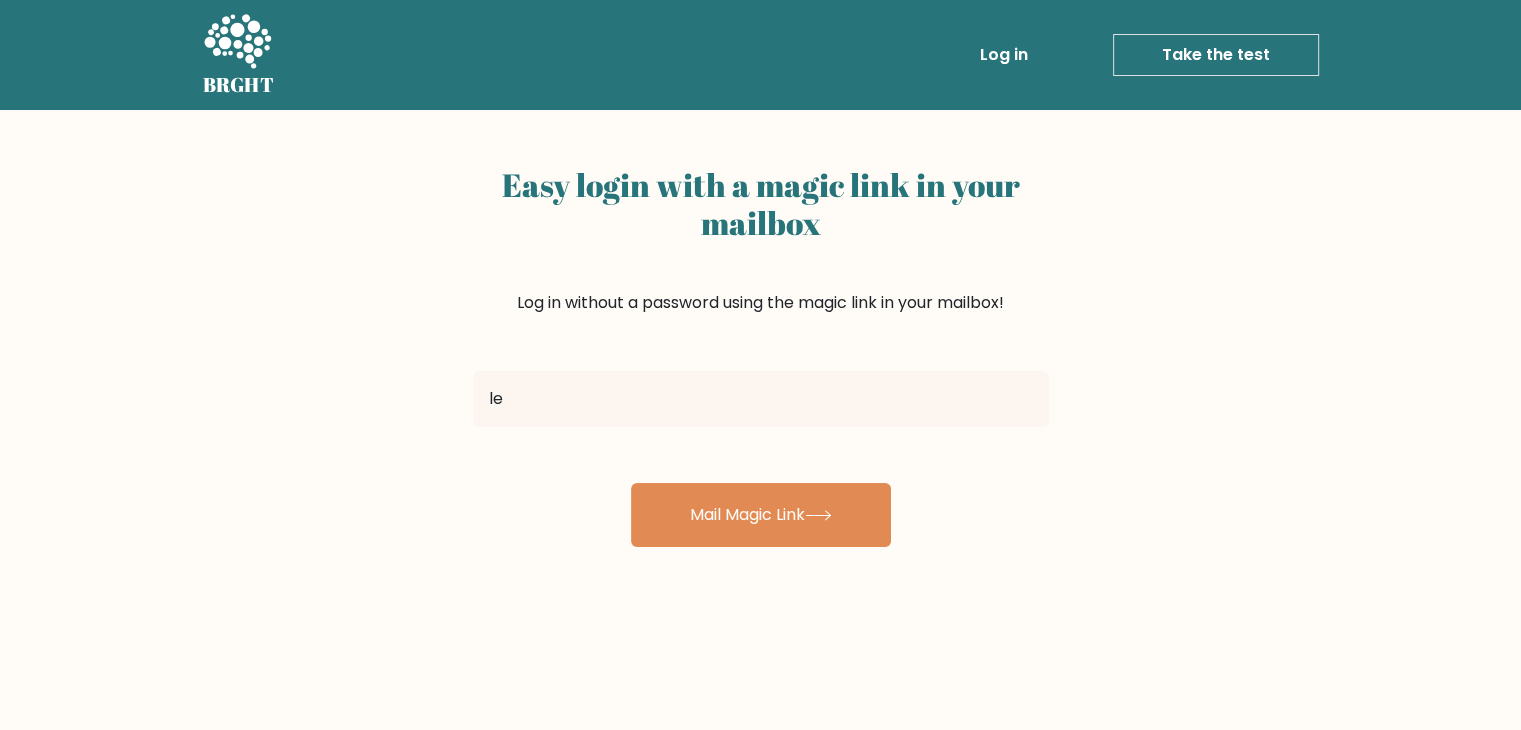 type on "l" 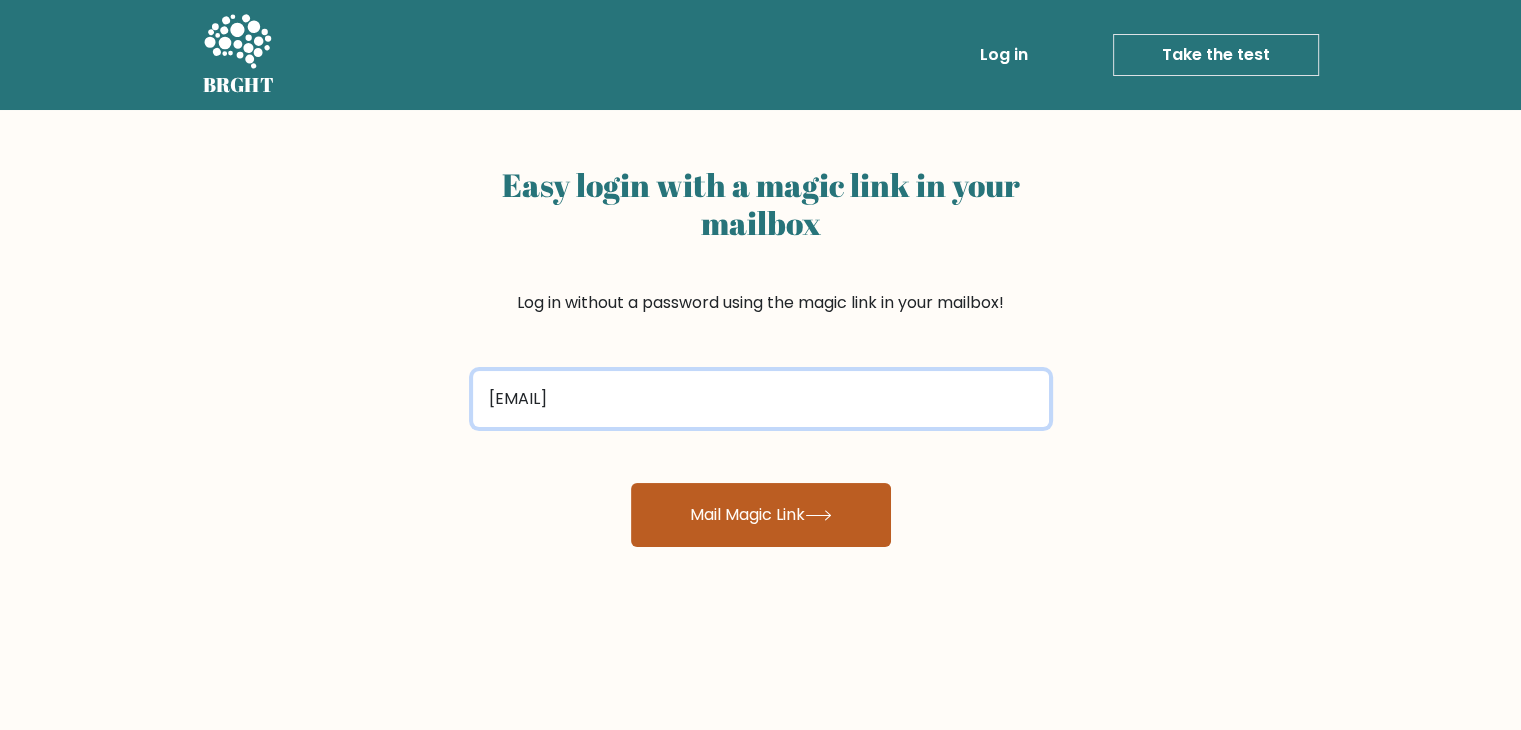 type on "[EMAIL]" 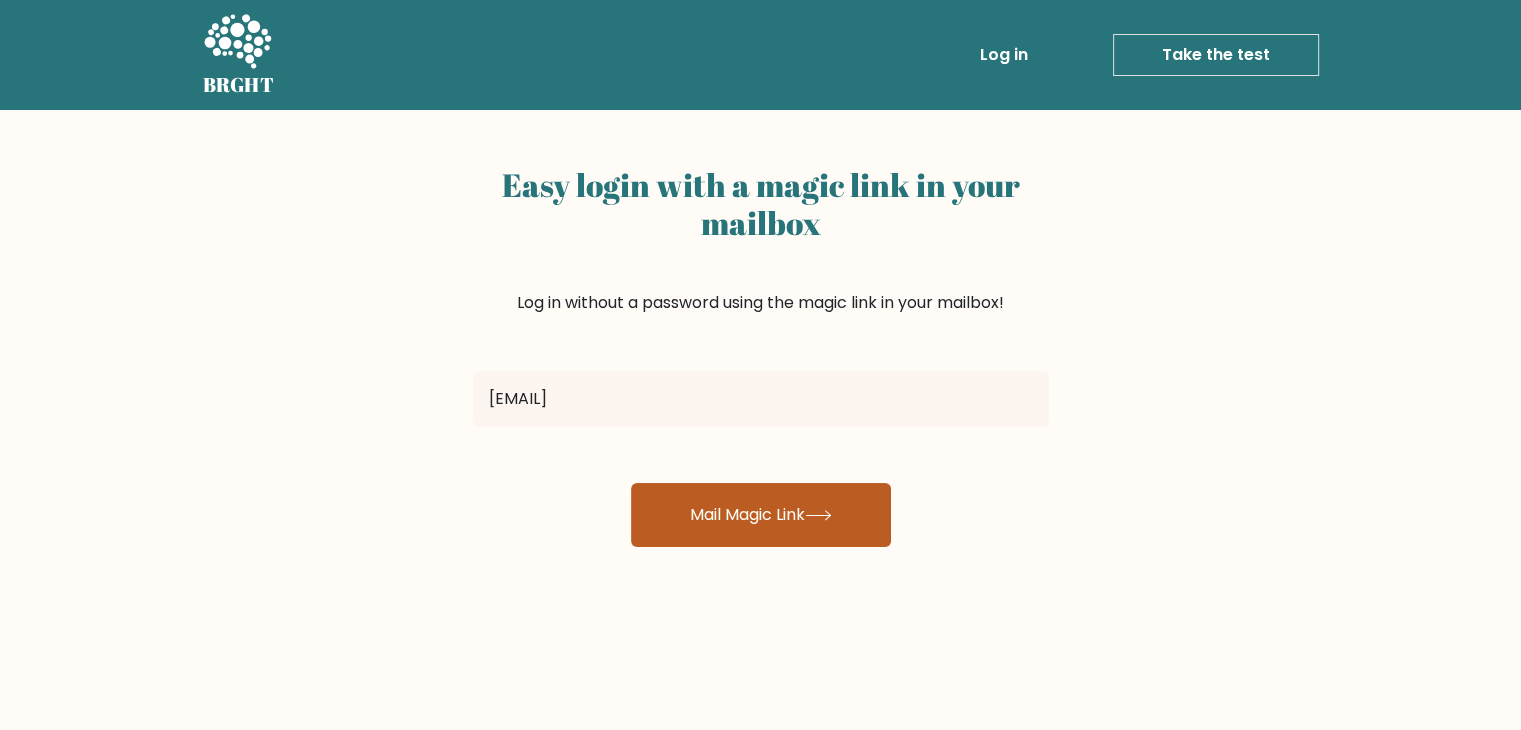 click on "Mail Magic Link" at bounding box center (761, 515) 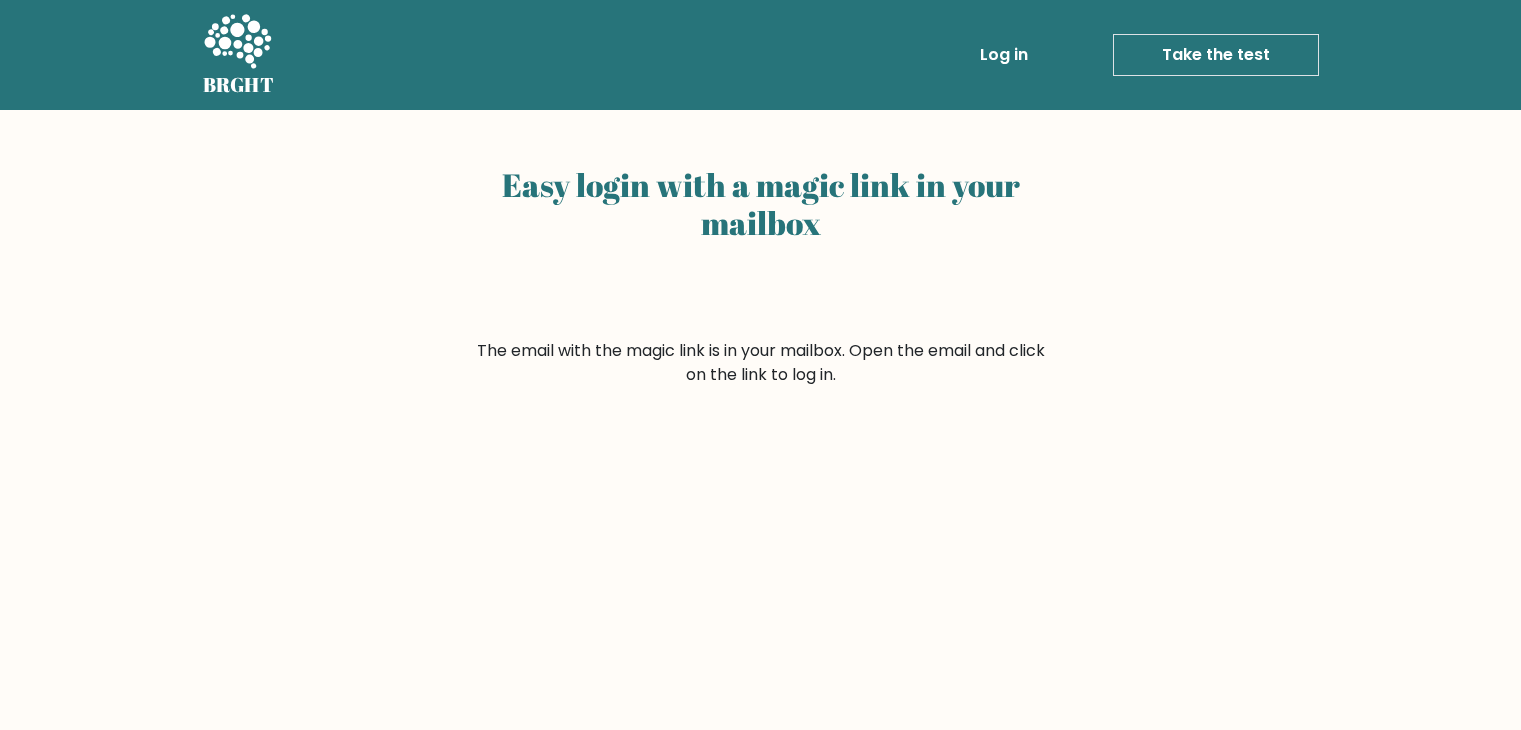 scroll, scrollTop: 0, scrollLeft: 0, axis: both 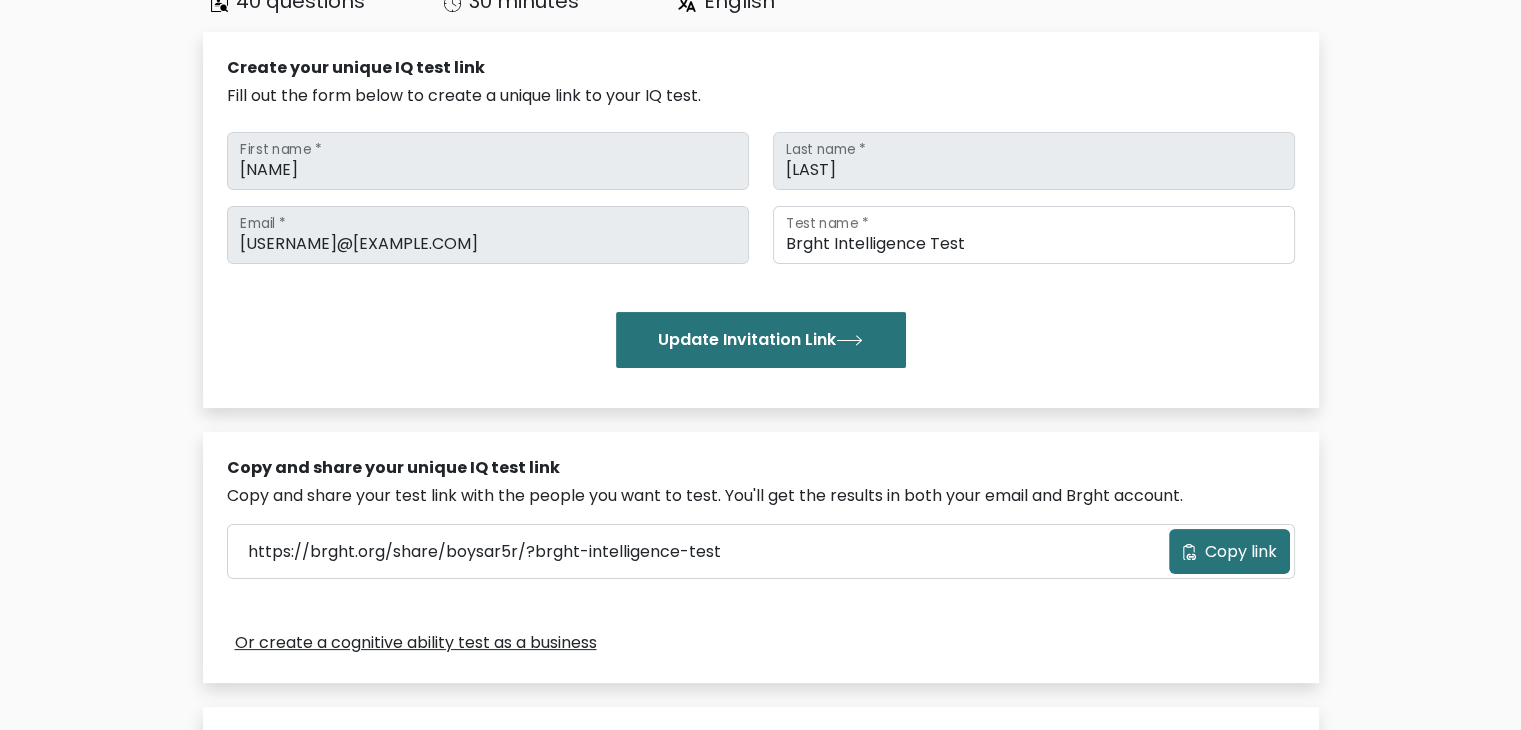 click on "Copy  link" at bounding box center [1241, 552] 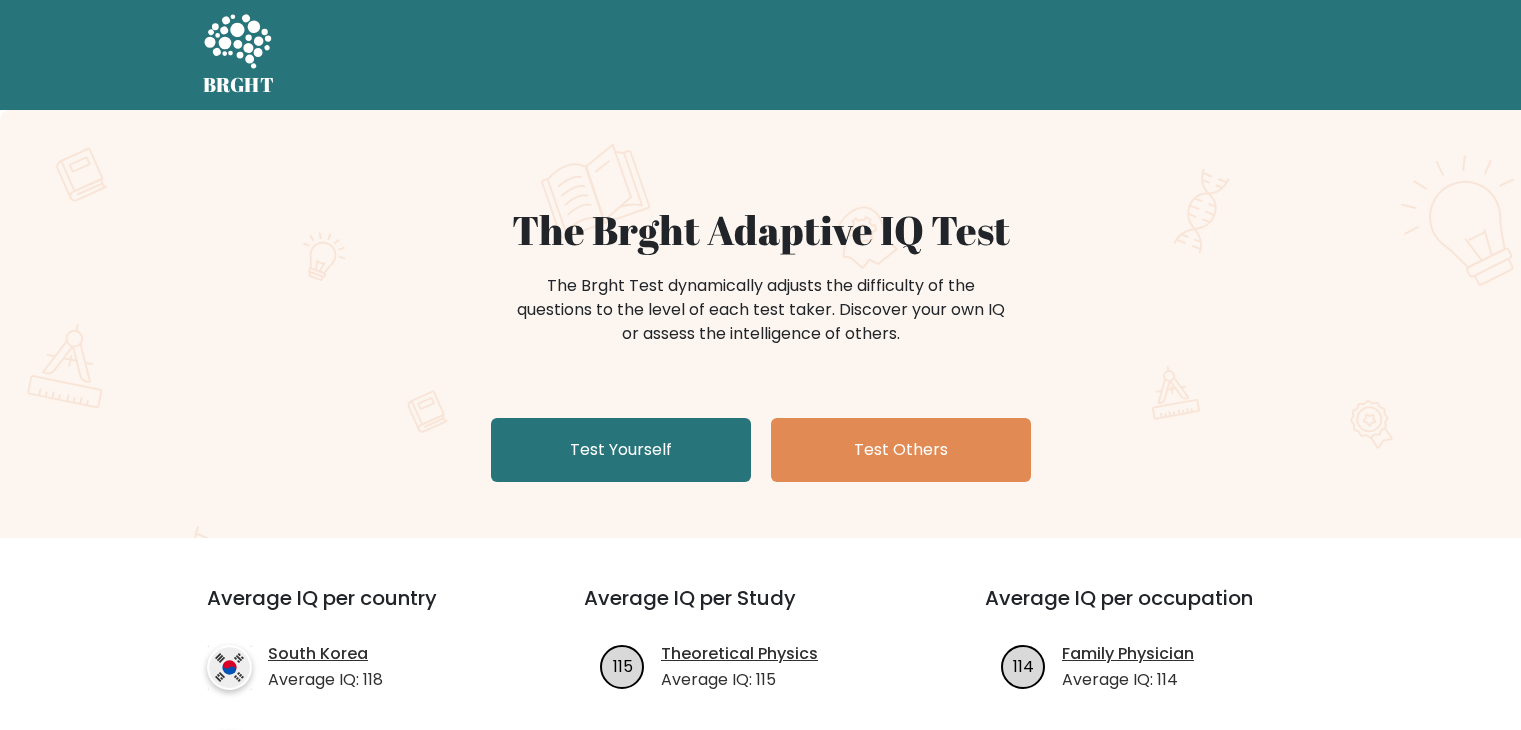 scroll, scrollTop: 0, scrollLeft: 0, axis: both 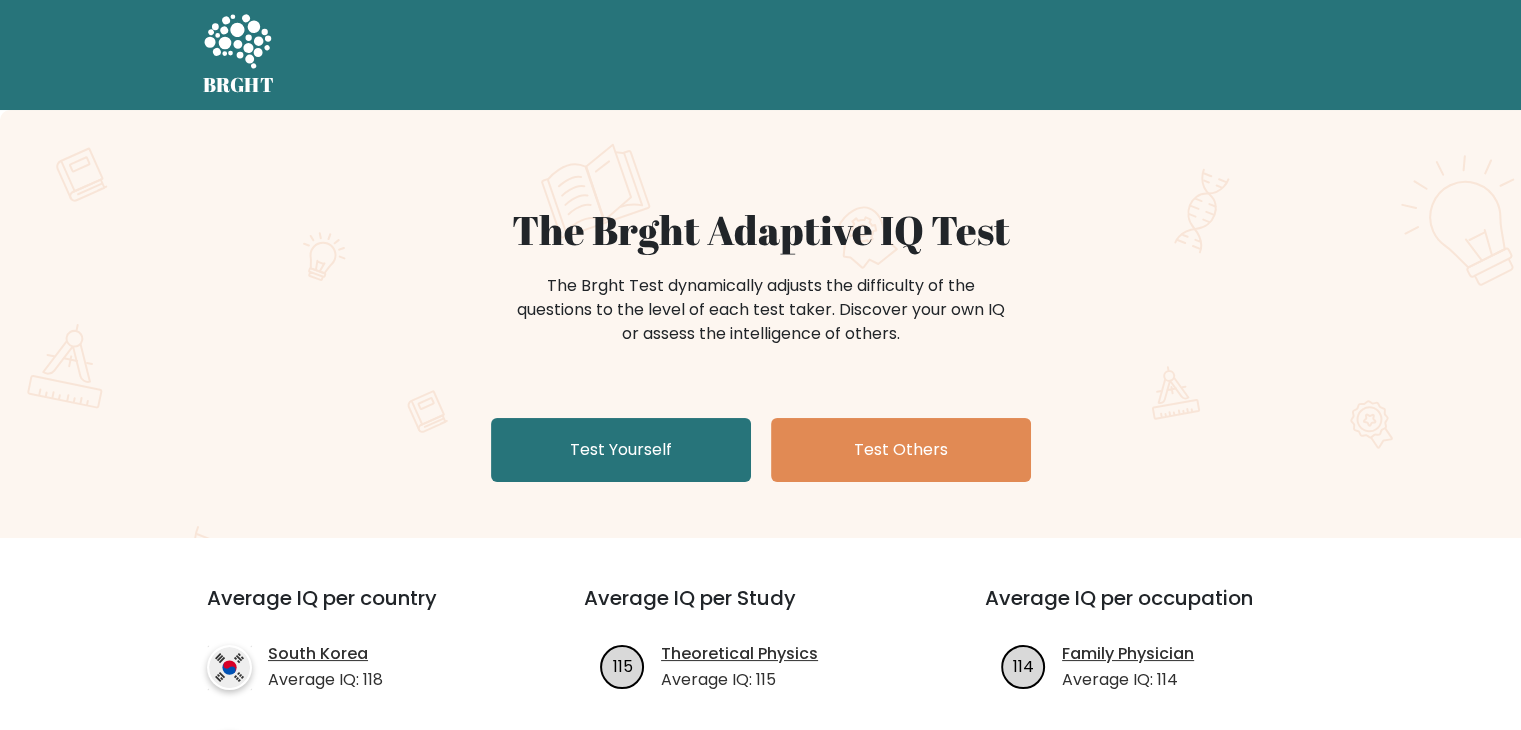drag, startPoint x: 1487, startPoint y: 206, endPoint x: 1066, endPoint y: 206, distance: 421 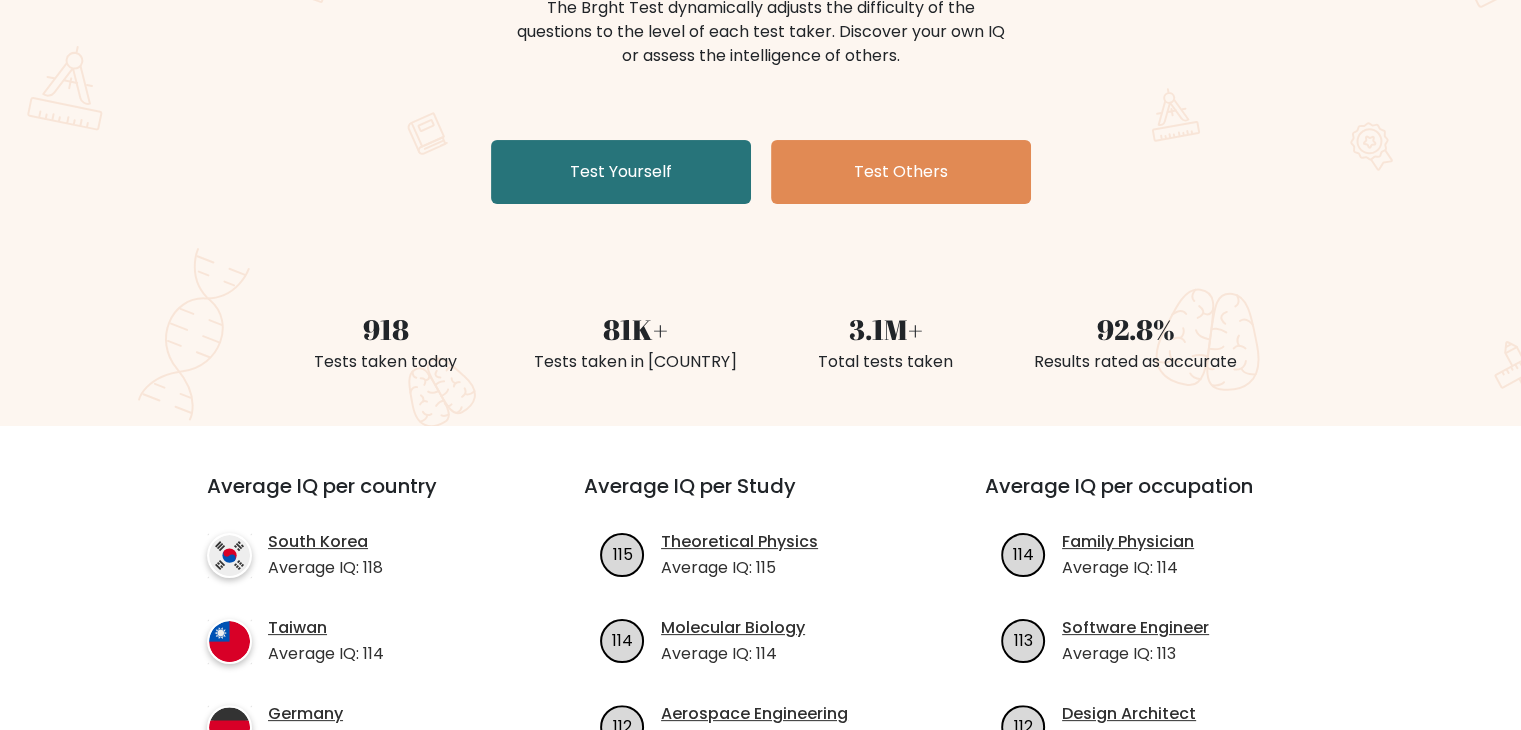 scroll, scrollTop: 500, scrollLeft: 0, axis: vertical 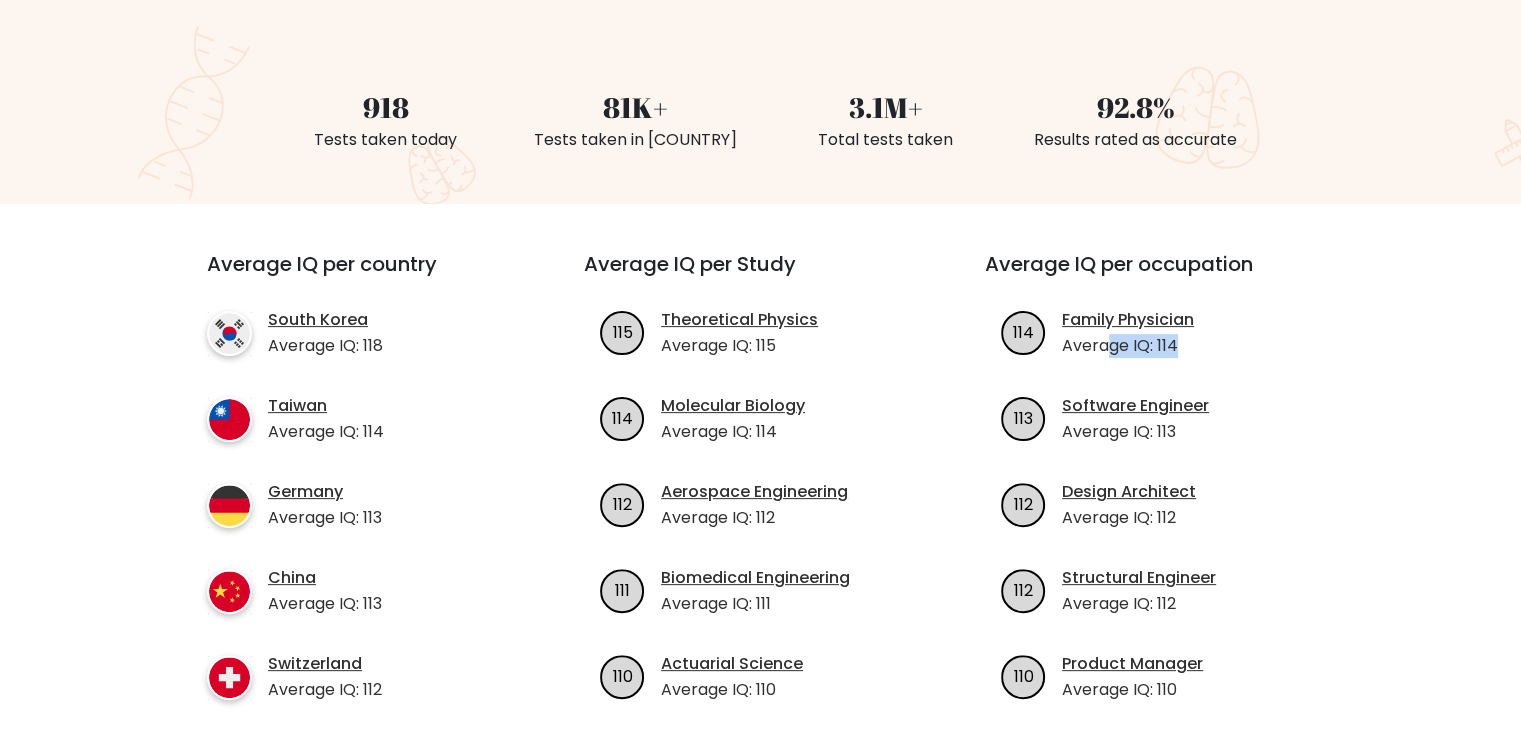 drag, startPoint x: 1111, startPoint y: 353, endPoint x: 1289, endPoint y: 357, distance: 178.04494 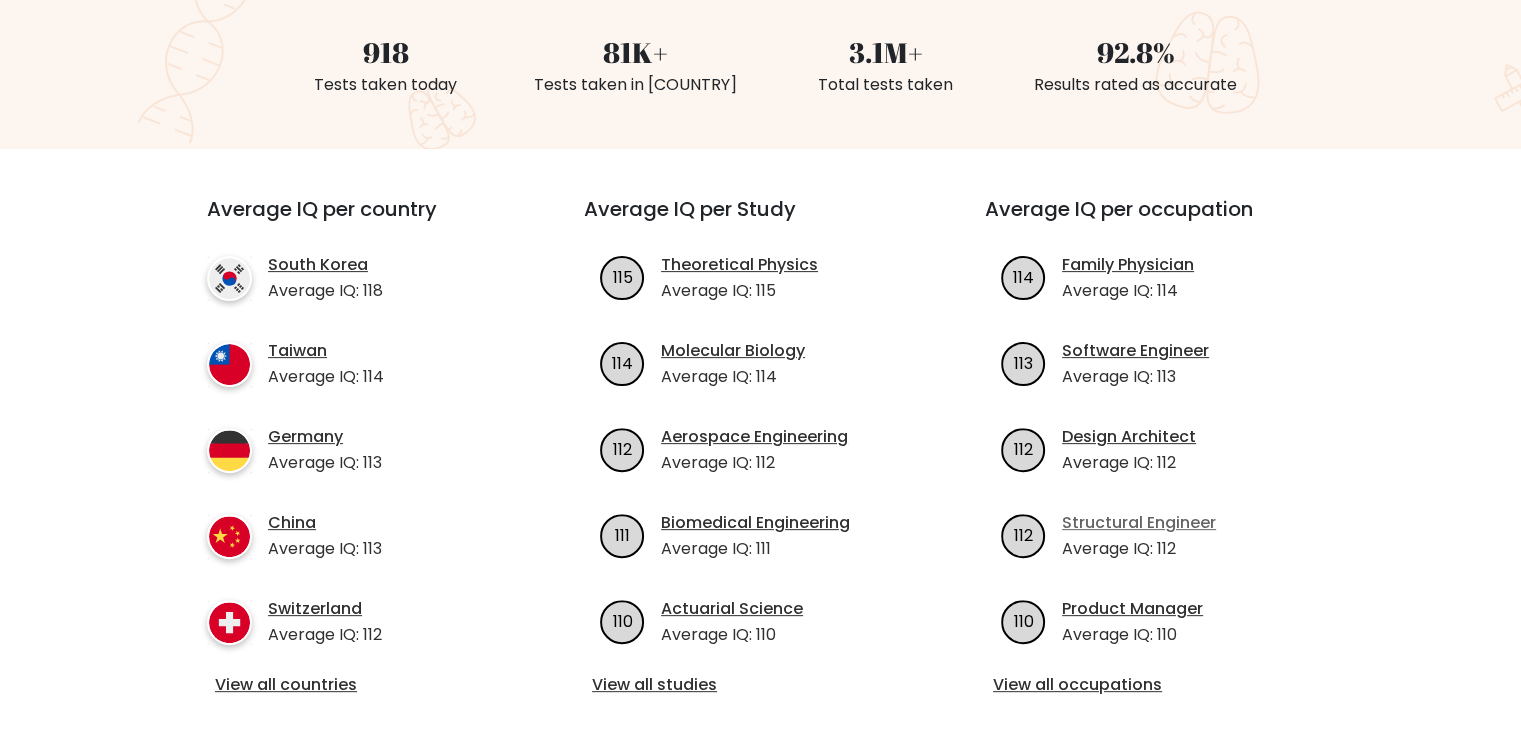 scroll, scrollTop: 600, scrollLeft: 0, axis: vertical 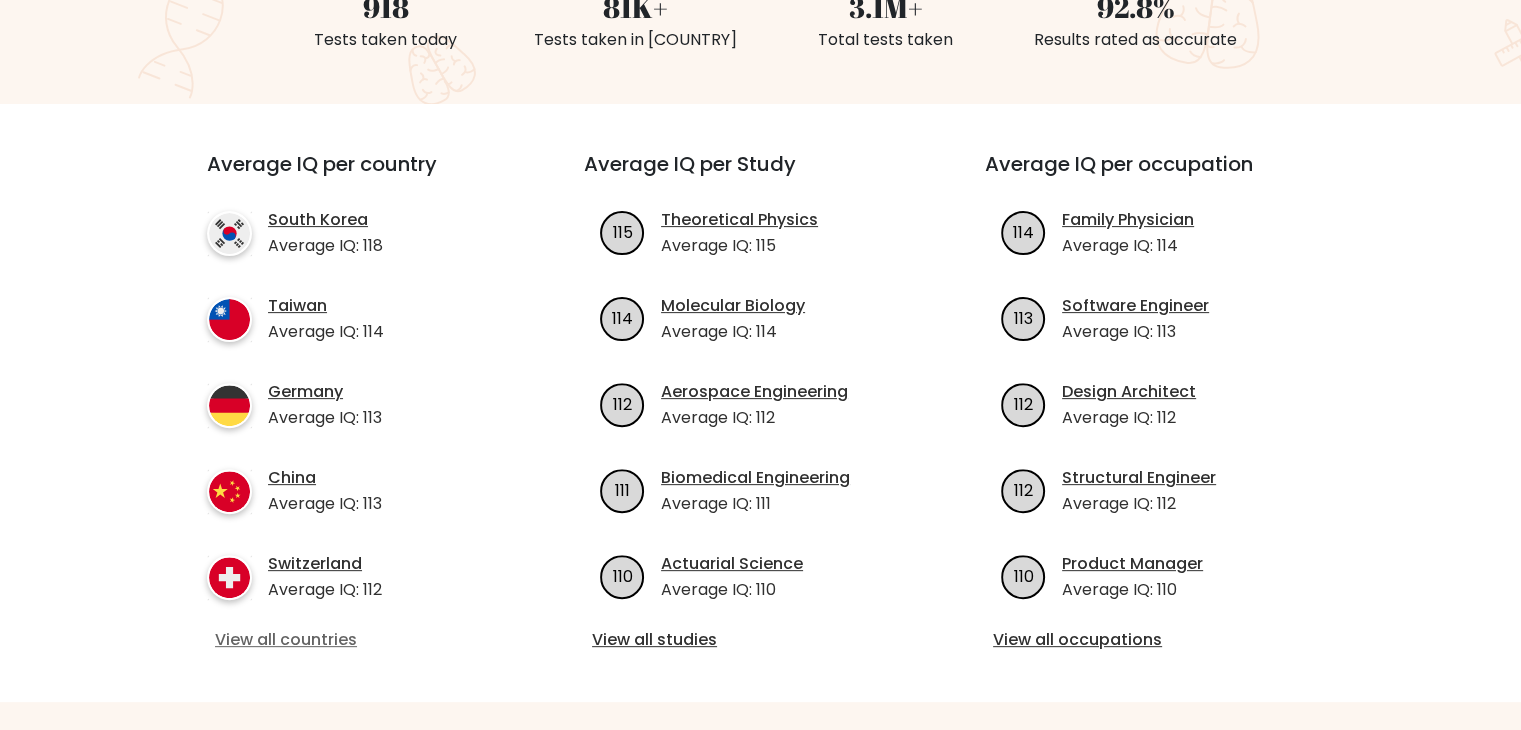 click on "View all countries" at bounding box center [359, 640] 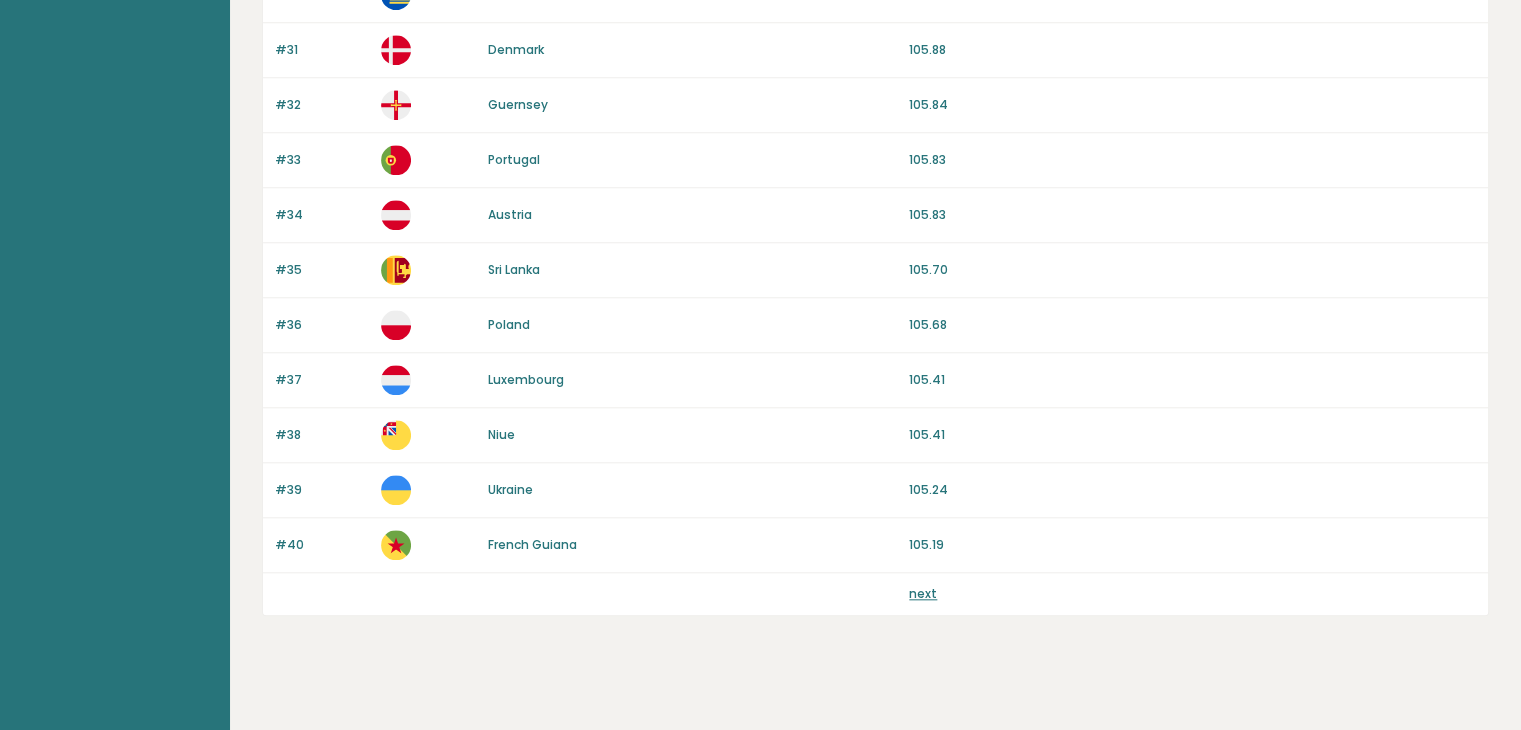 scroll, scrollTop: 1888, scrollLeft: 0, axis: vertical 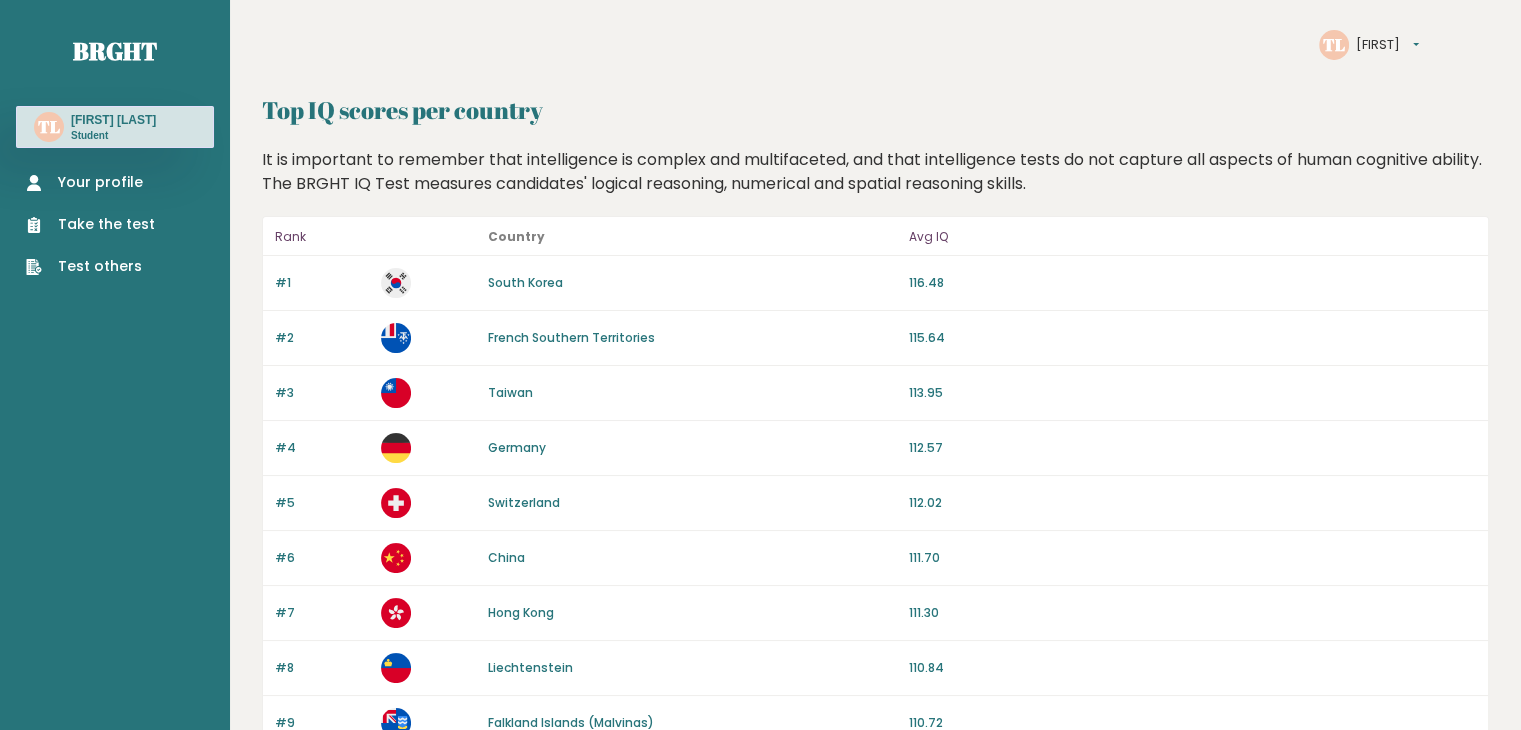 click on "Your profile
Take the test
Test others" at bounding box center (90, 224) 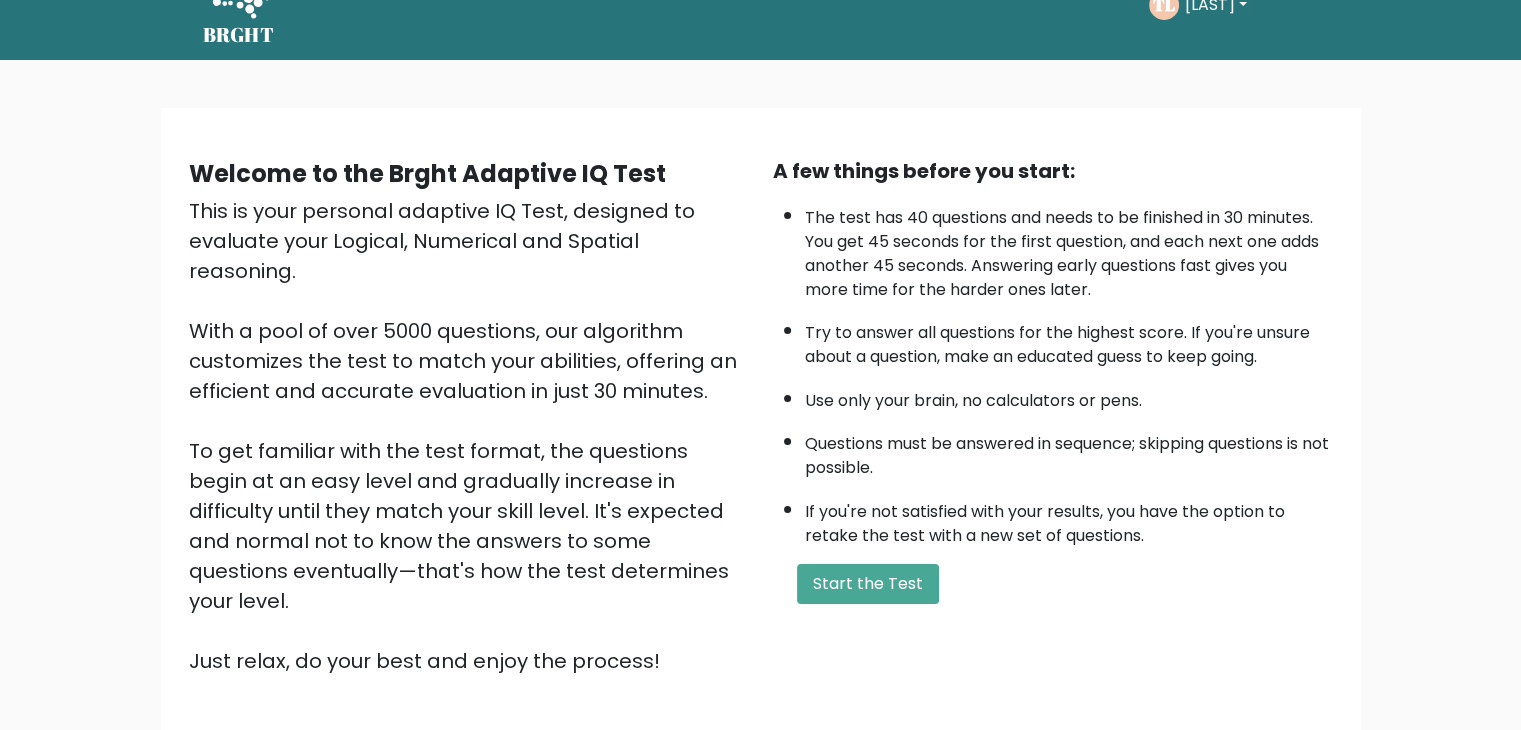 scroll, scrollTop: 186, scrollLeft: 0, axis: vertical 